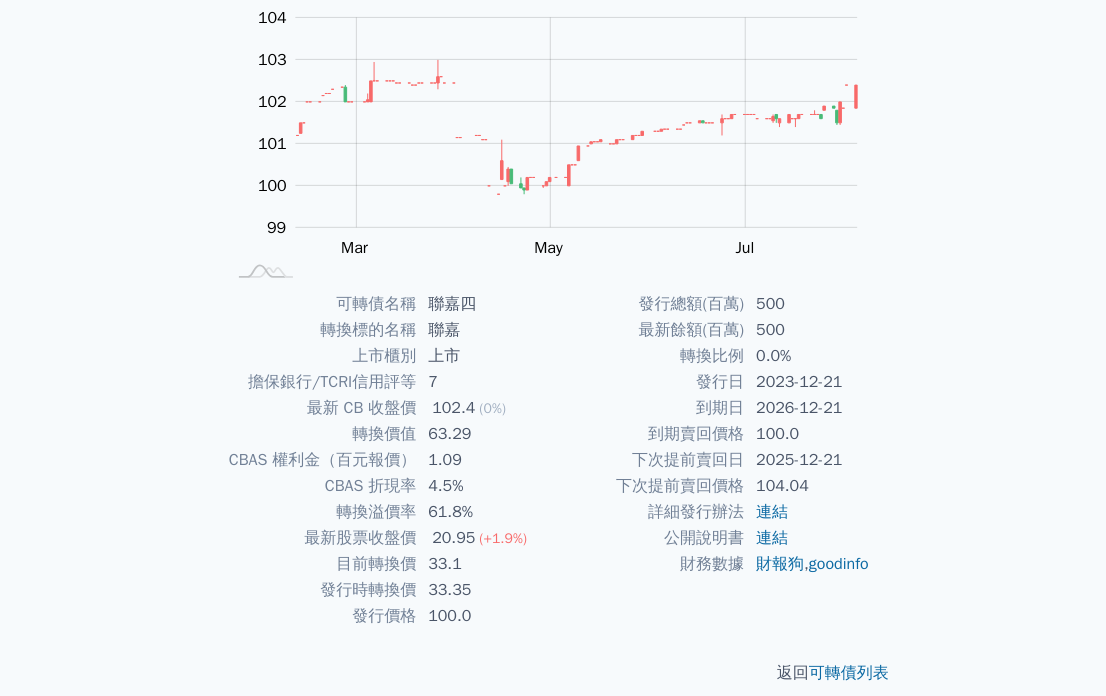 scroll, scrollTop: 229, scrollLeft: 0, axis: vertical 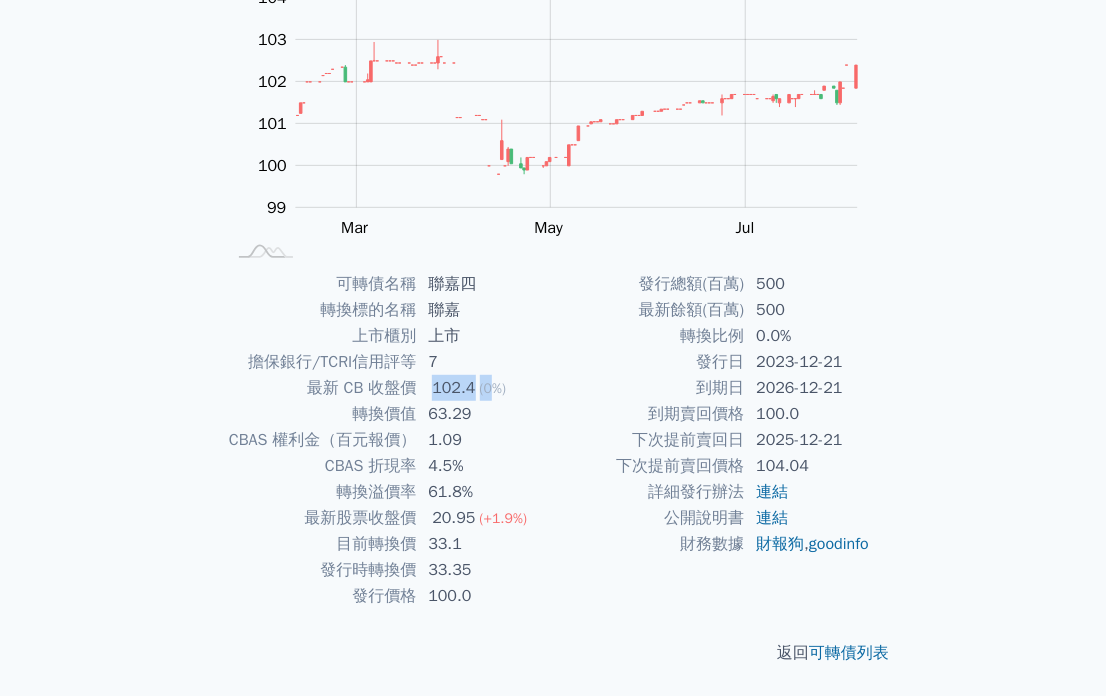 drag, startPoint x: 433, startPoint y: 384, endPoint x: 488, endPoint y: 384, distance: 55 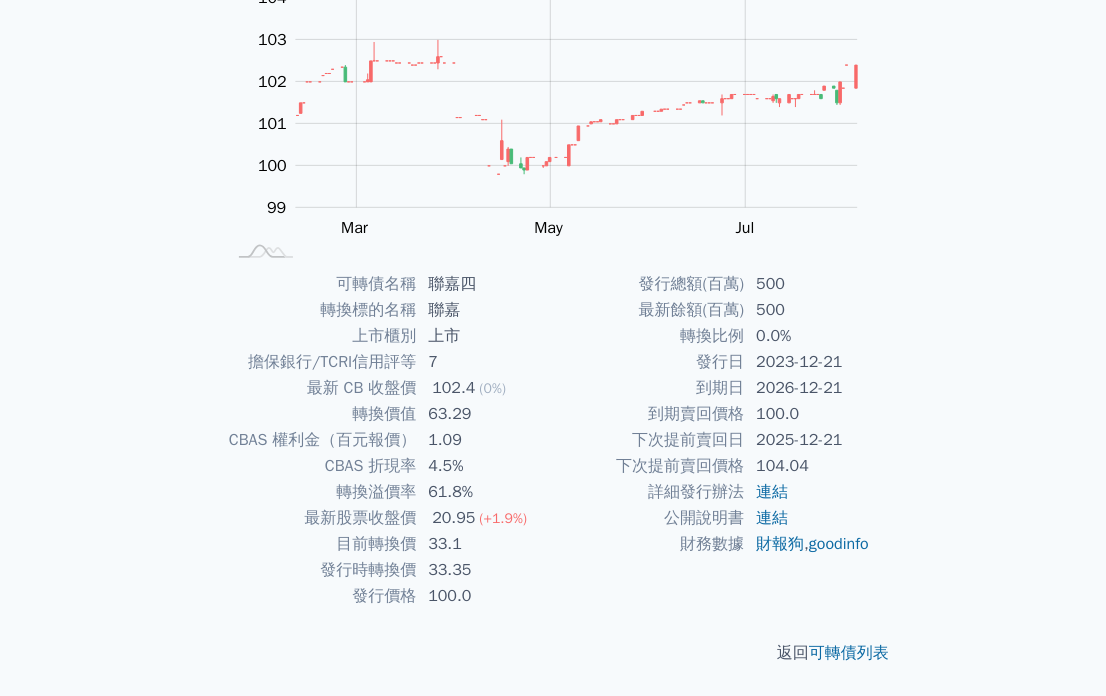 click on "1.09" at bounding box center [484, 440] 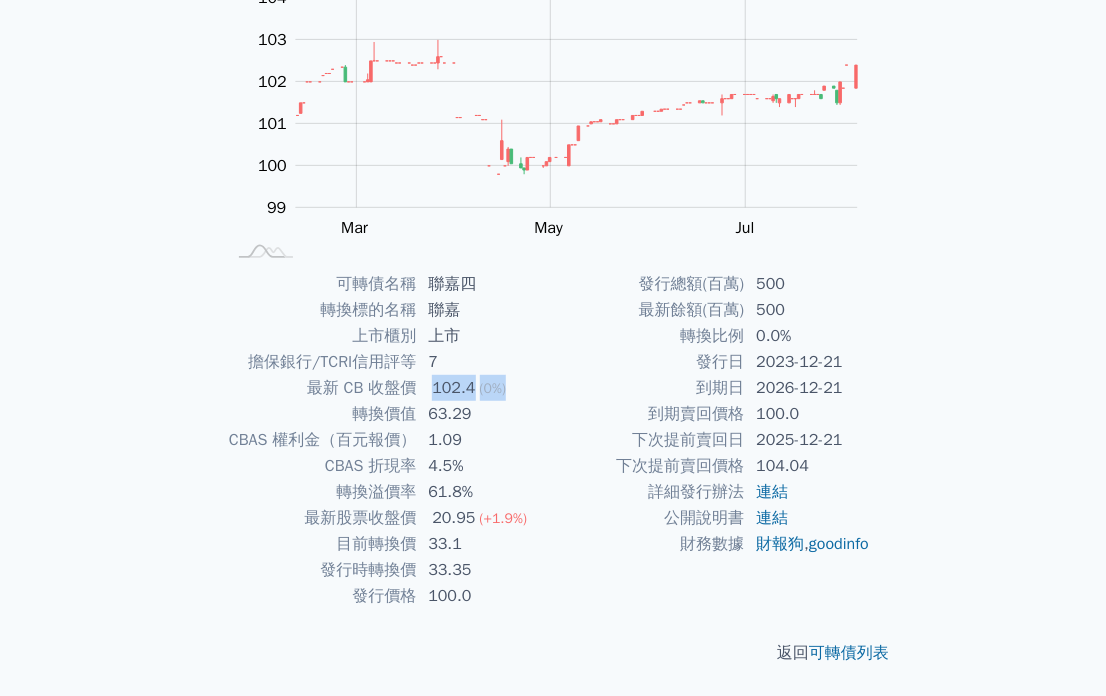 drag, startPoint x: 510, startPoint y: 392, endPoint x: 410, endPoint y: 378, distance: 100.97524 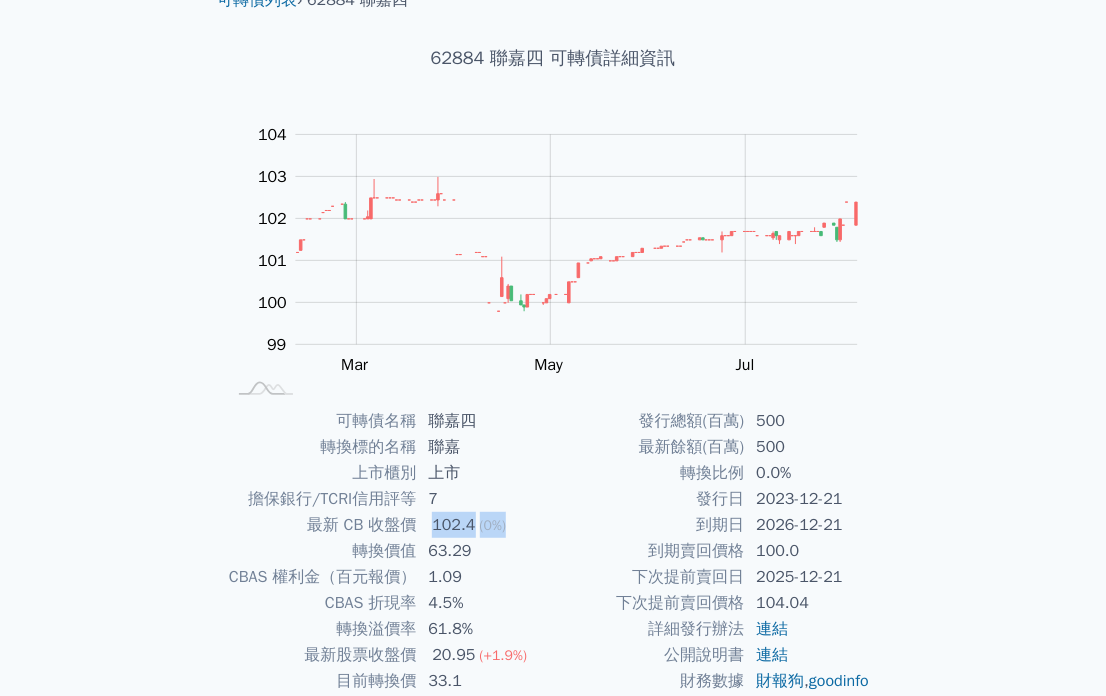 scroll, scrollTop: 229, scrollLeft: 0, axis: vertical 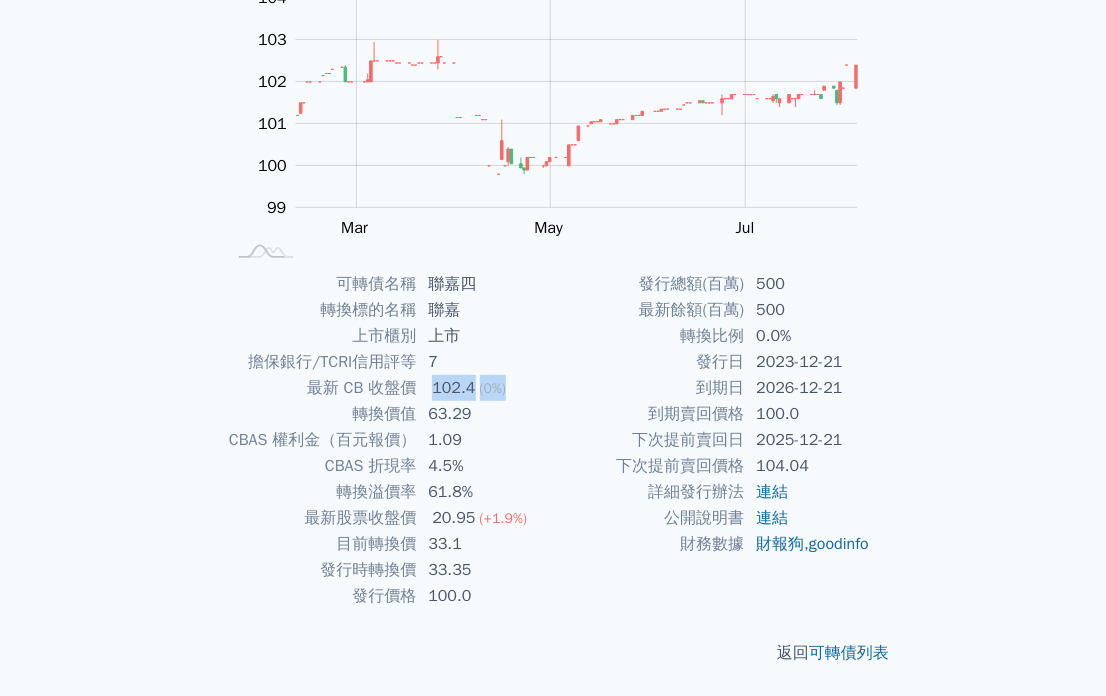 click on "102.4" at bounding box center [453, 388] 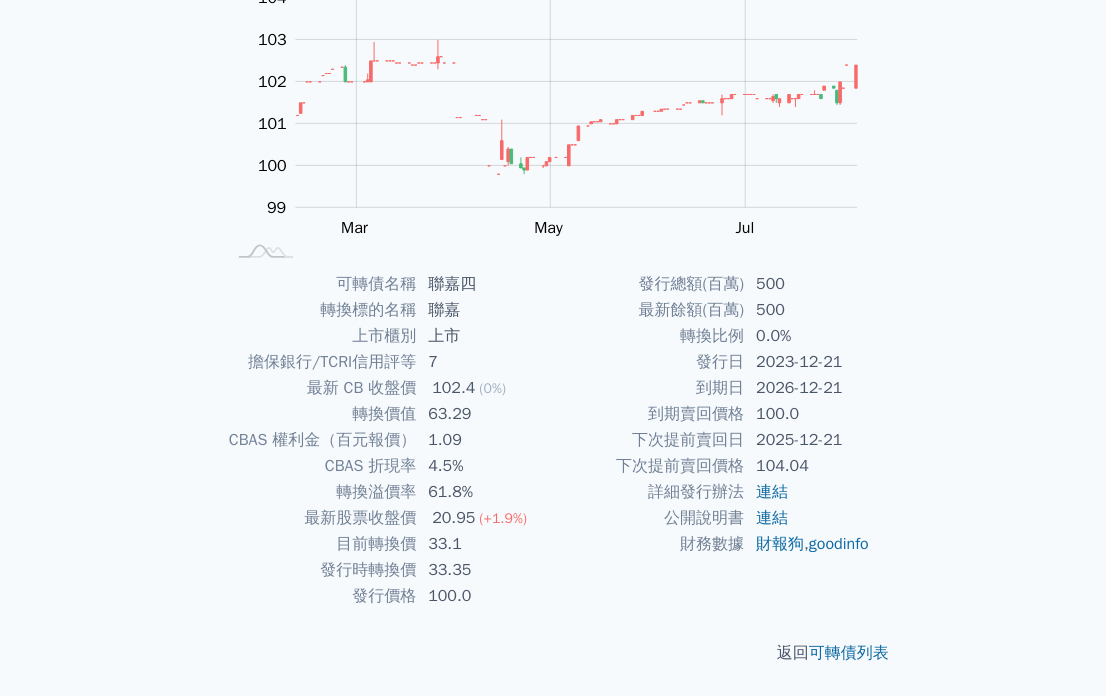 click on "102.4 (0%)" at bounding box center [484, 388] 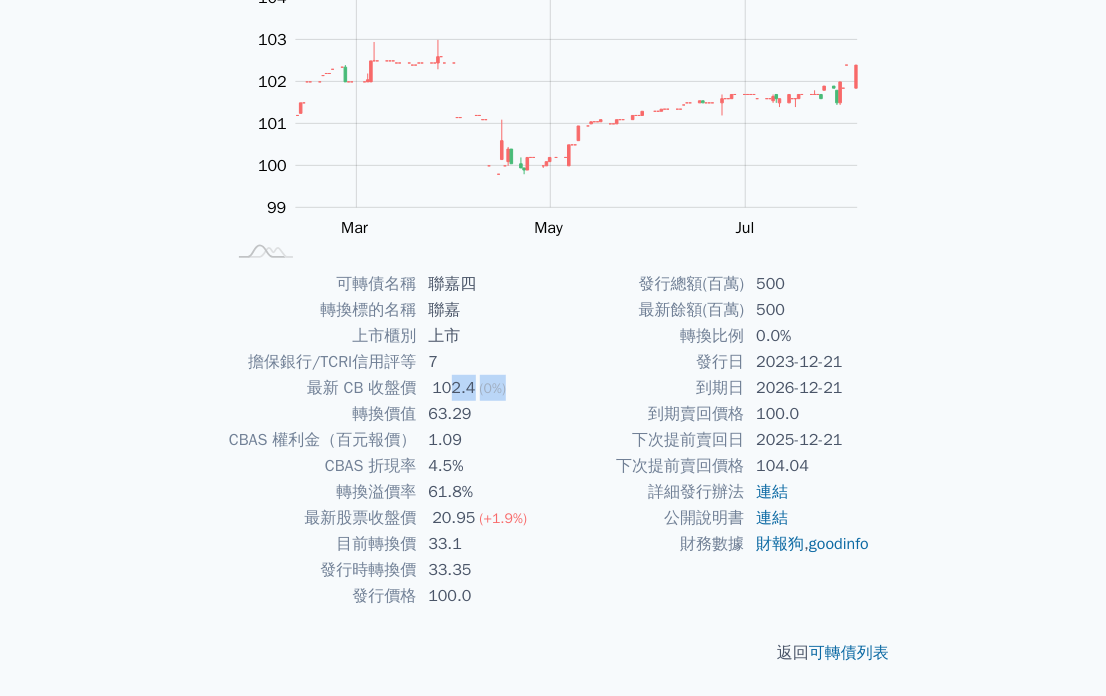 drag, startPoint x: 511, startPoint y: 391, endPoint x: 448, endPoint y: 394, distance: 63.07139 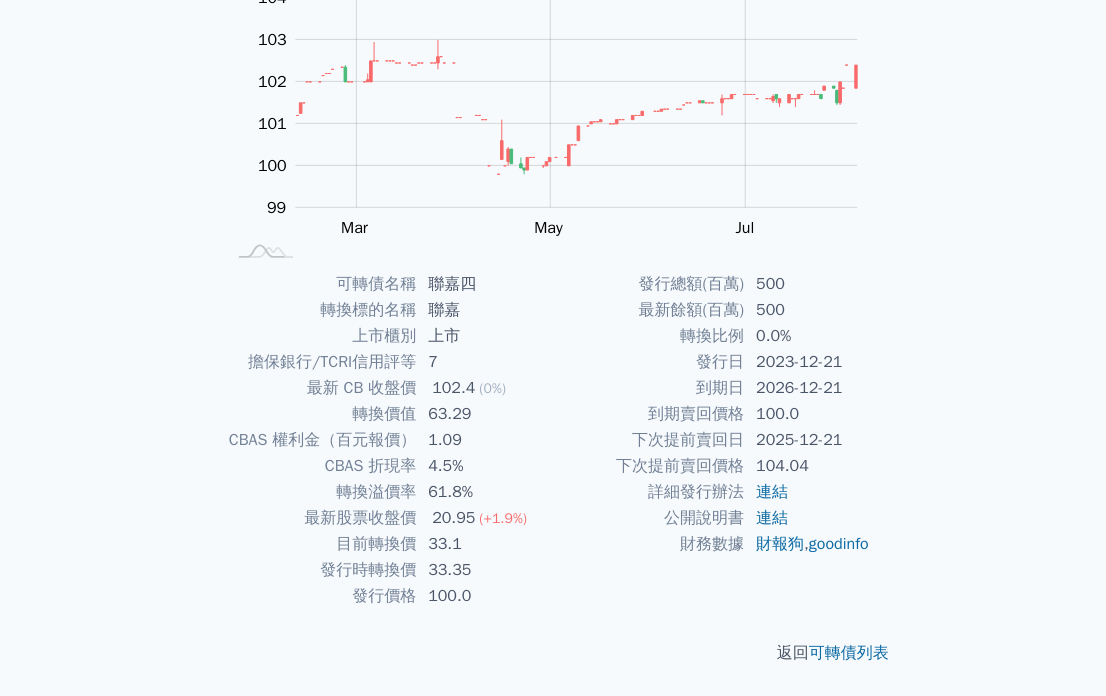 click on "1.09" at bounding box center [484, 440] 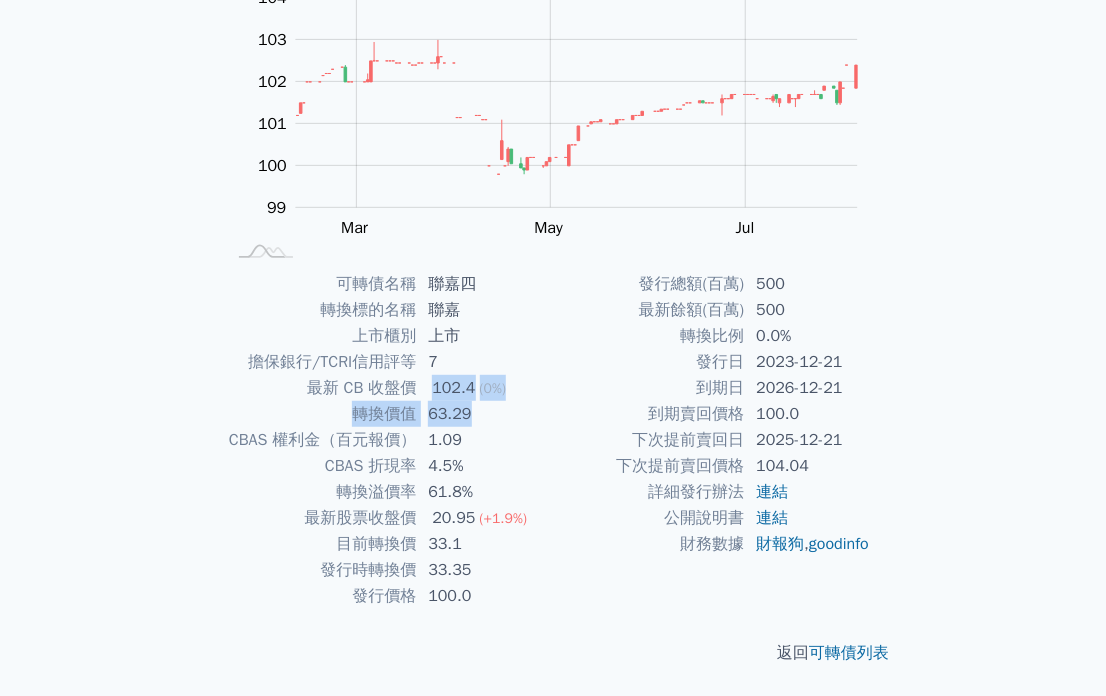drag, startPoint x: 543, startPoint y: 400, endPoint x: 434, endPoint y: 384, distance: 110.16805 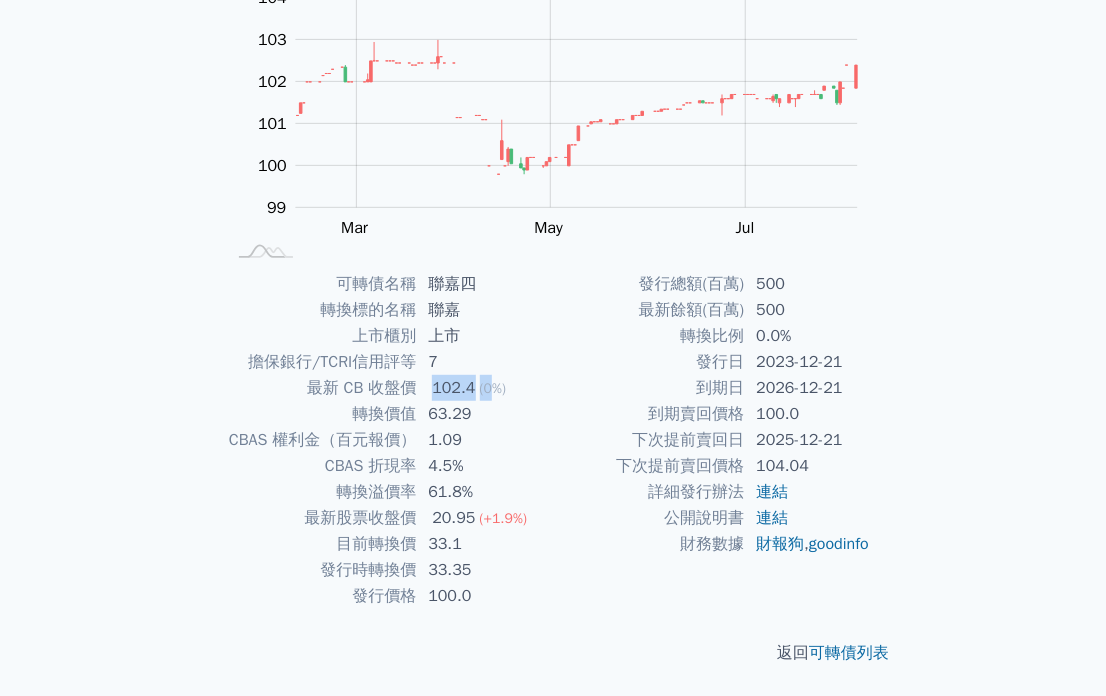 drag, startPoint x: 433, startPoint y: 387, endPoint x: 494, endPoint y: 389, distance: 61.03278 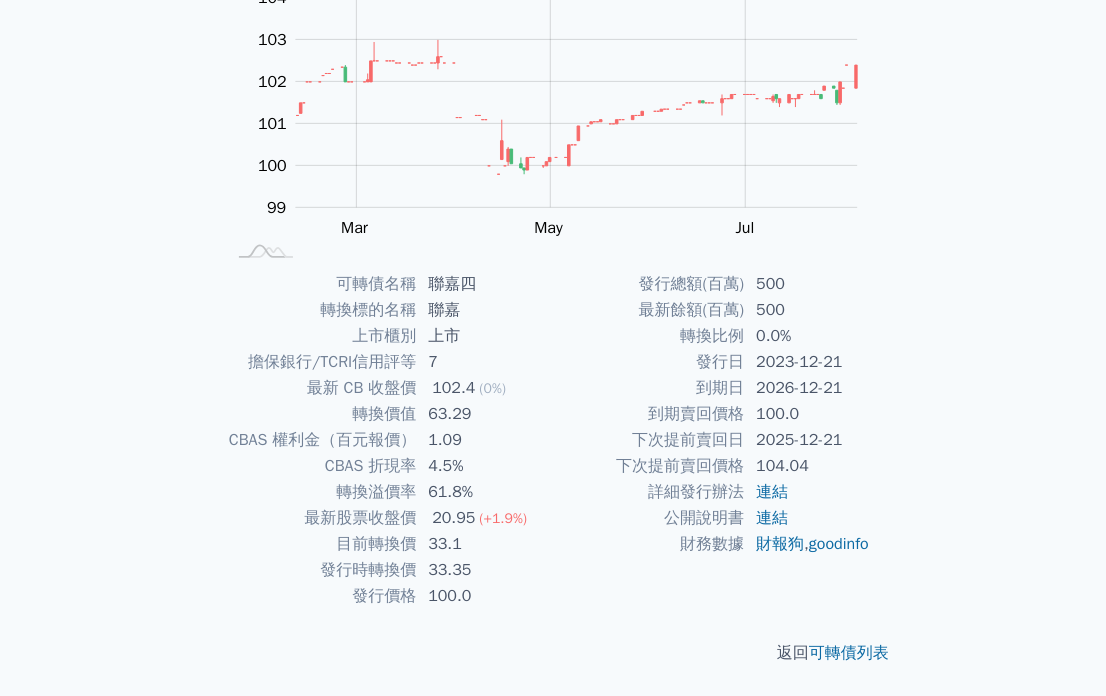 click on "102.4 (0%)" at bounding box center (484, 388) 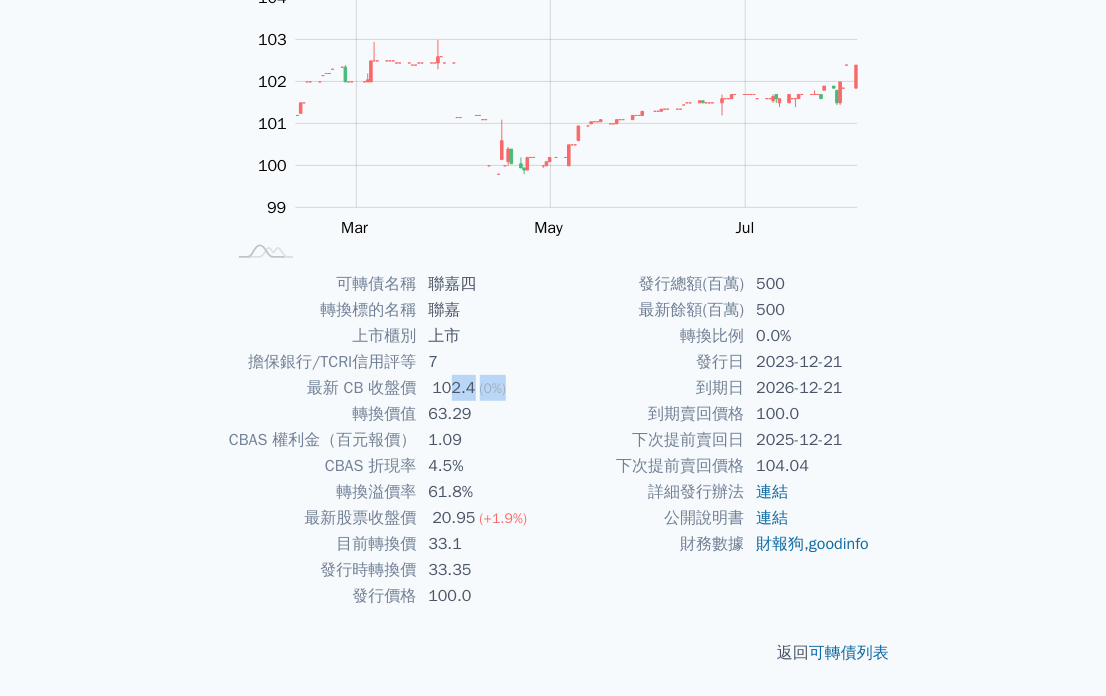 drag, startPoint x: 541, startPoint y: 391, endPoint x: 444, endPoint y: 391, distance: 97 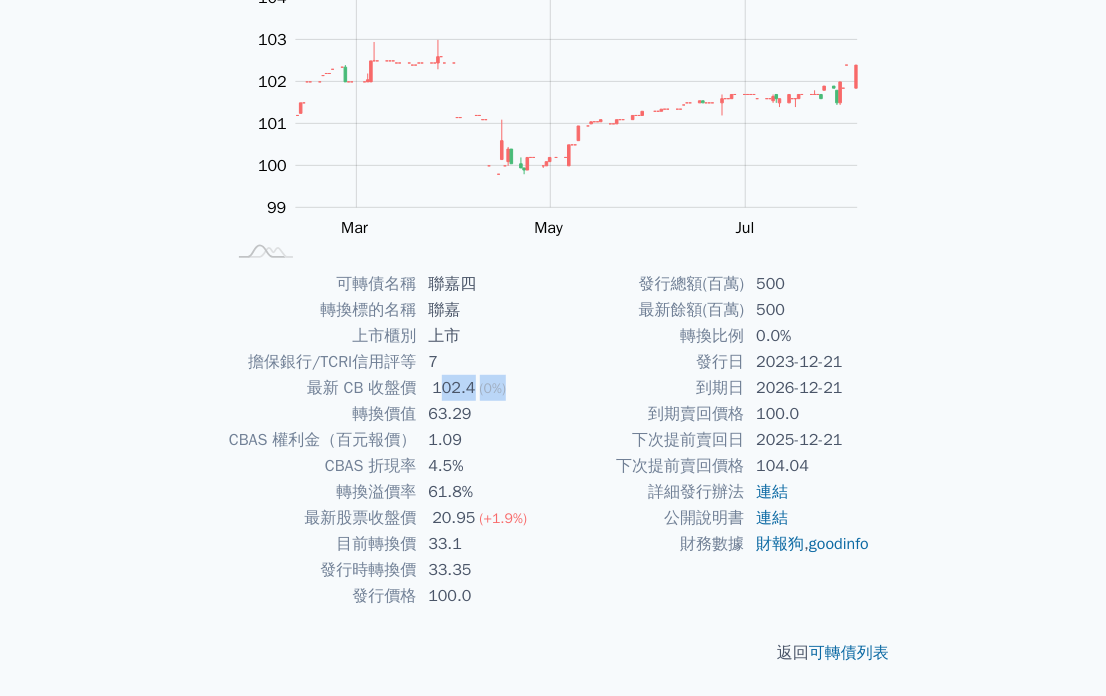 click on "102.4" at bounding box center (453, 388) 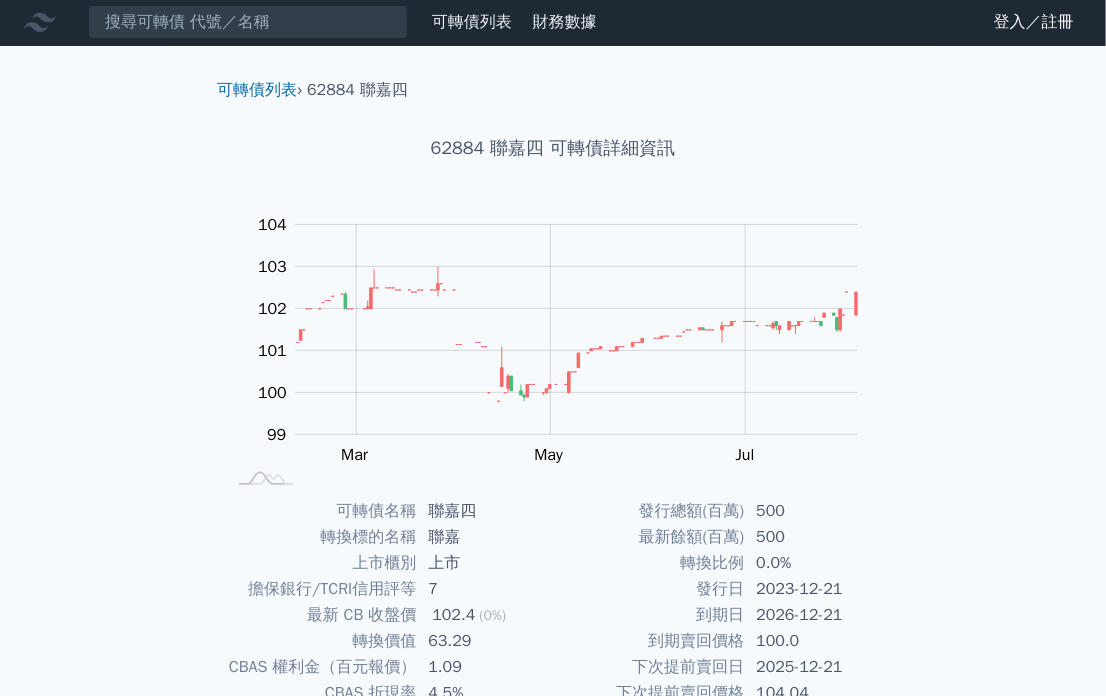 scroll, scrollTop: 0, scrollLeft: 0, axis: both 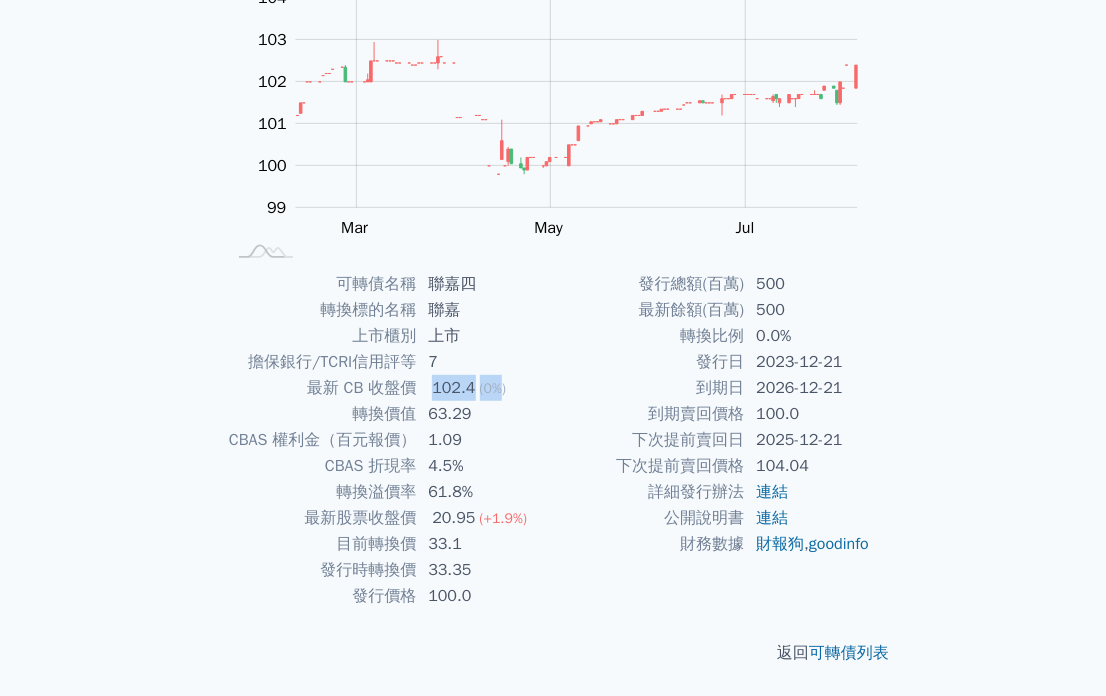 drag, startPoint x: 500, startPoint y: 388, endPoint x: 430, endPoint y: 386, distance: 70.028564 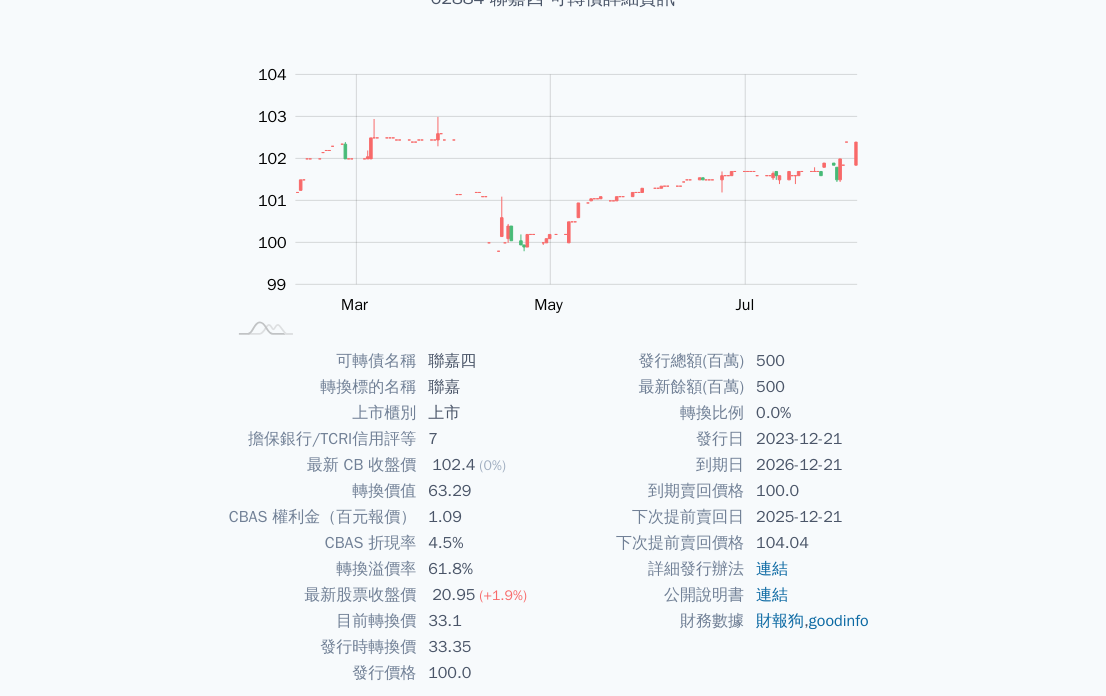 scroll, scrollTop: 0, scrollLeft: 0, axis: both 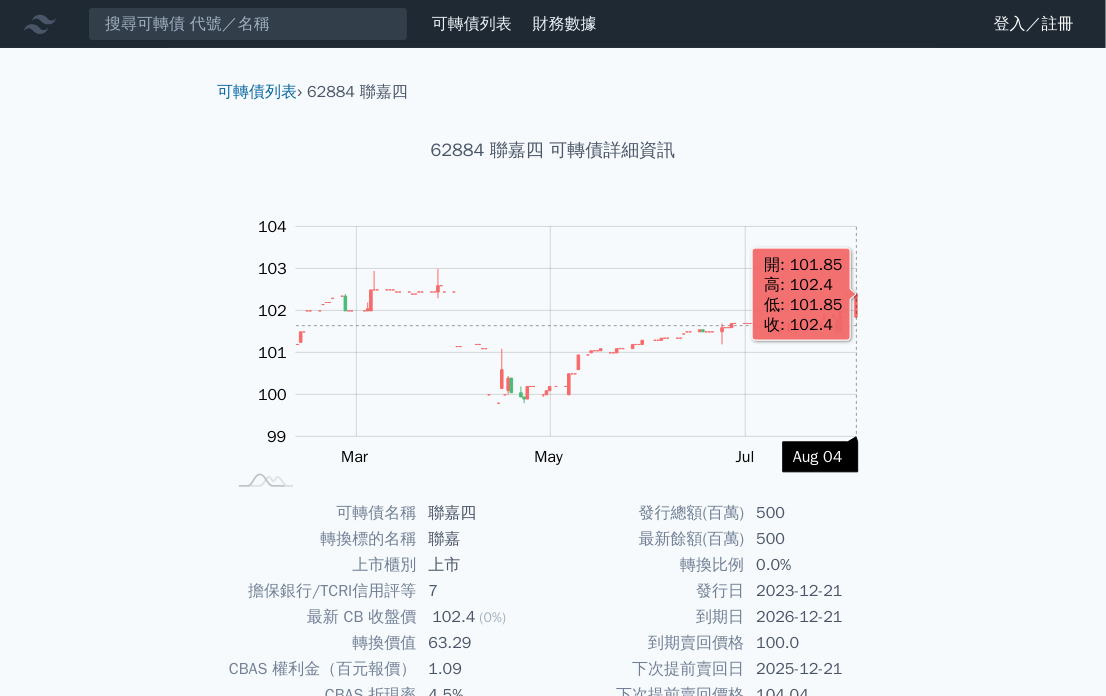click 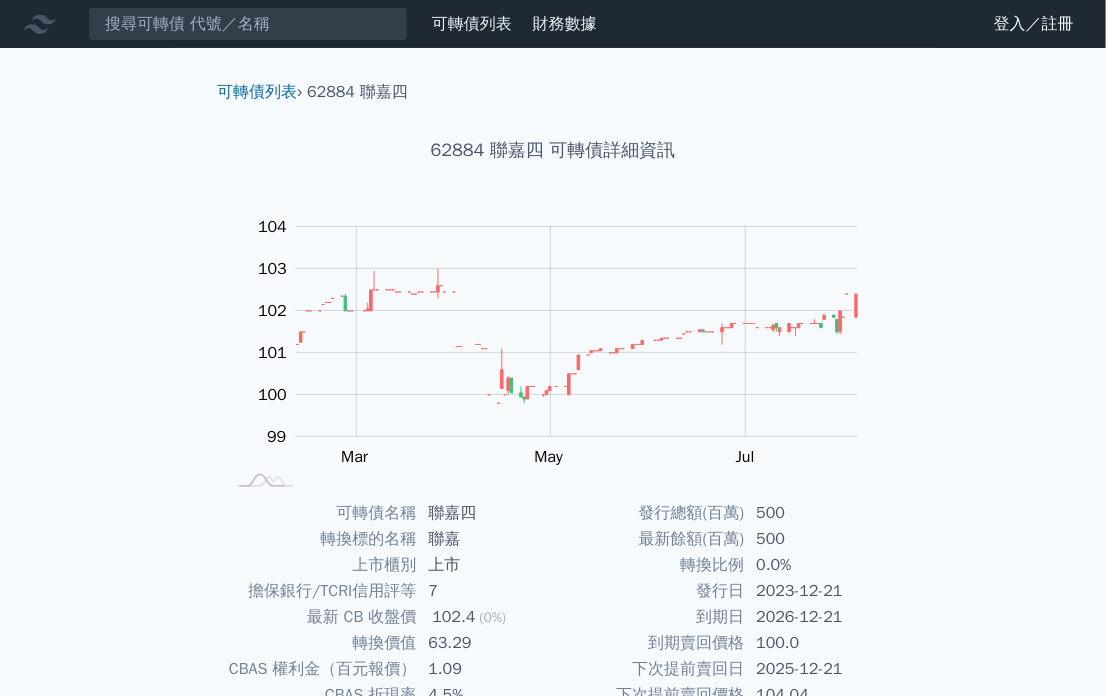 click on "Zoom Out 100 97 98 99 100 101 102 103 104 105 L Jan 2025 Mar May Jul Sep 開: 101.85 高: 102.4 低: 101.85 收: 102.4 100% Chart created using amCharts library Aug 04" at bounding box center [553, 352] 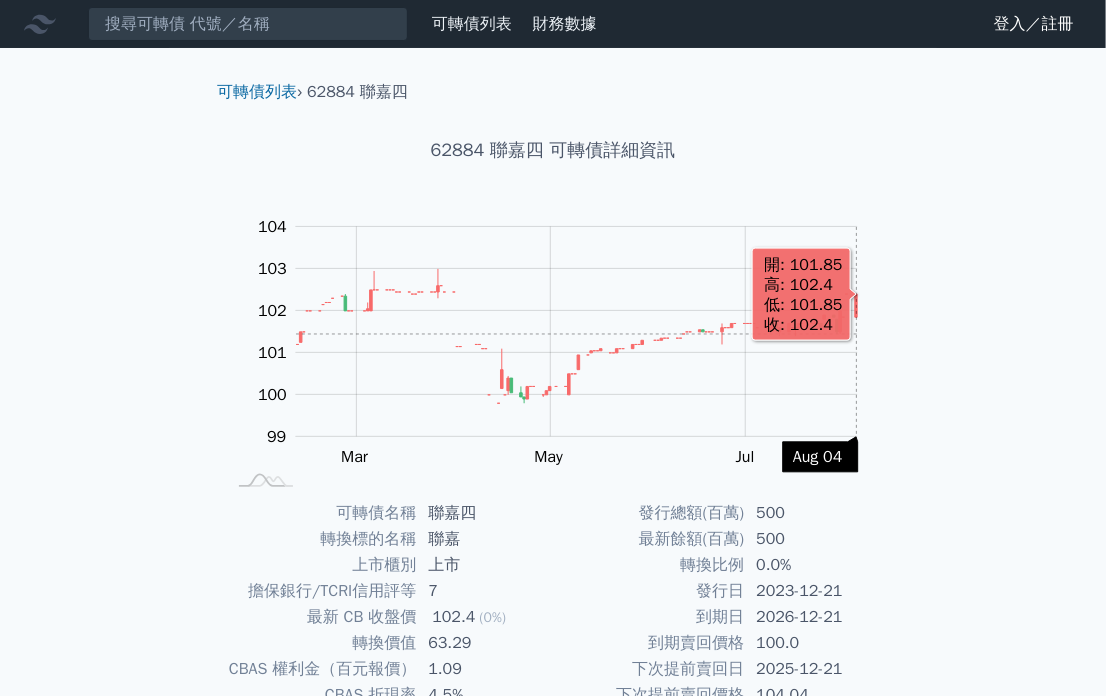 click 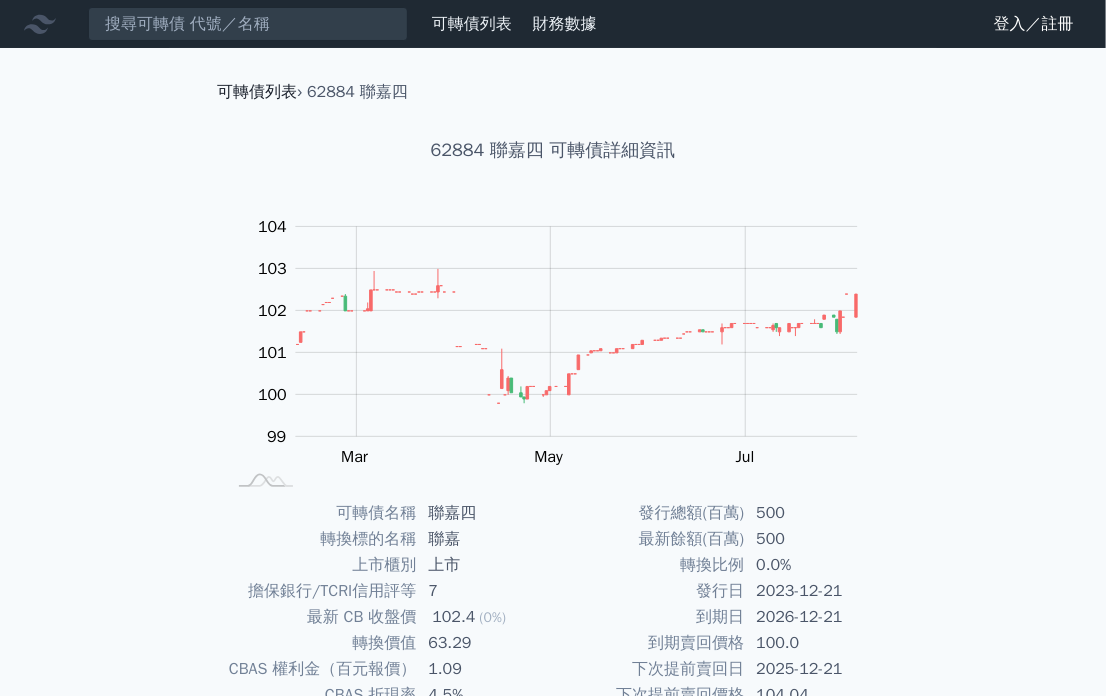 click on "可轉債列表" at bounding box center (257, 92) 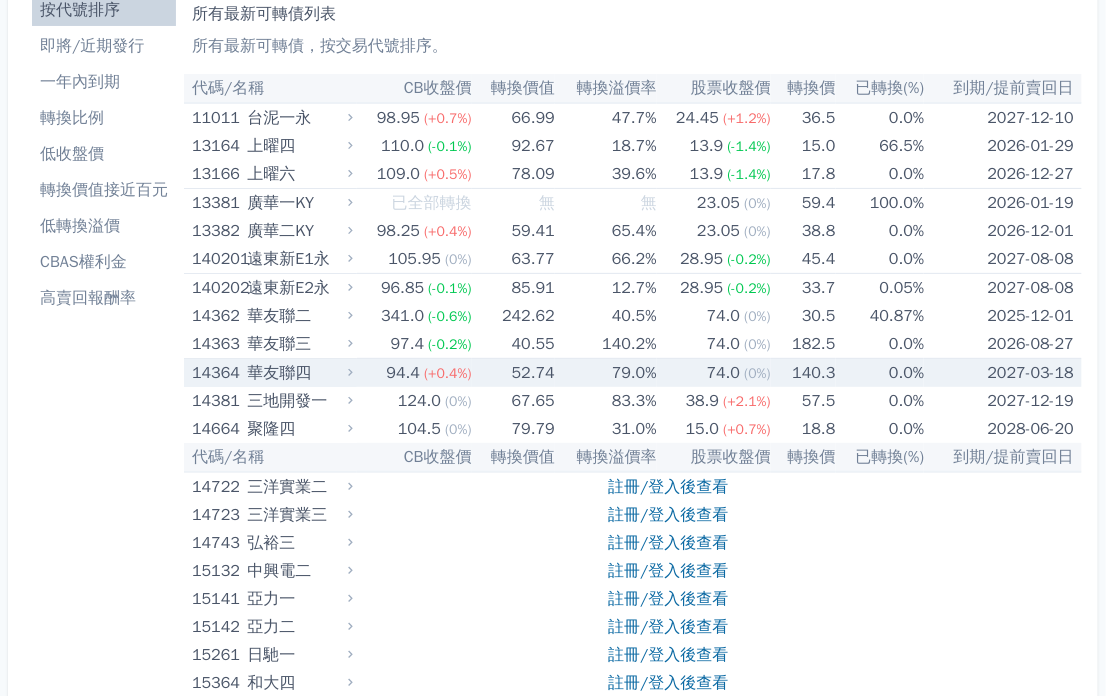 scroll, scrollTop: 0, scrollLeft: 0, axis: both 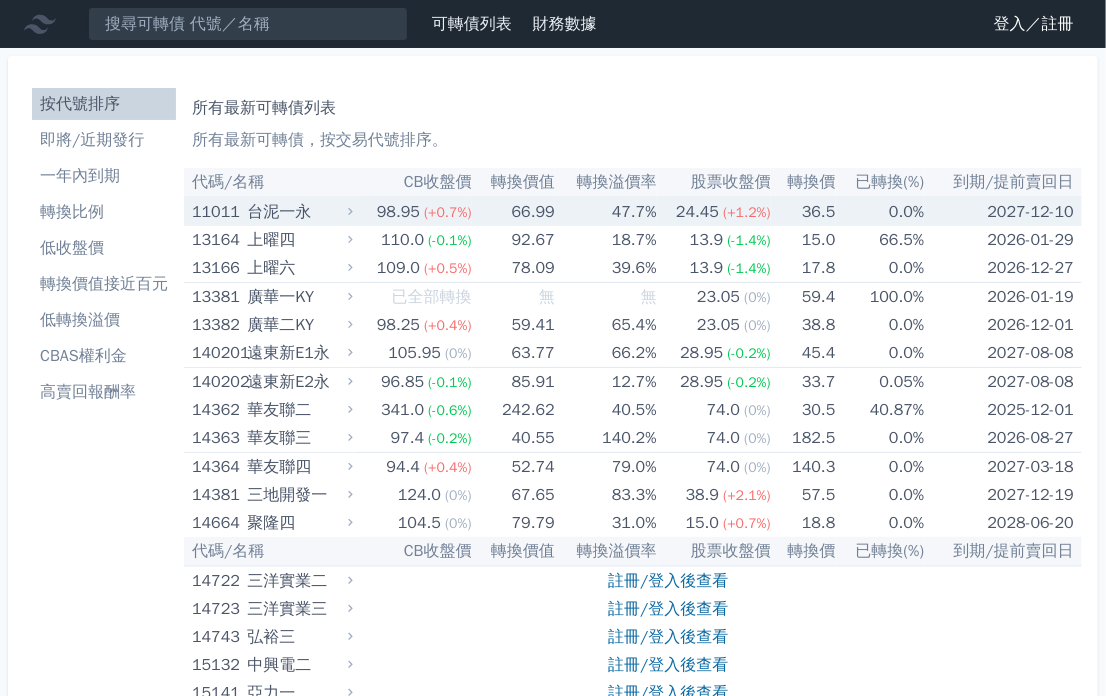 click on "98.95" at bounding box center (398, 212) 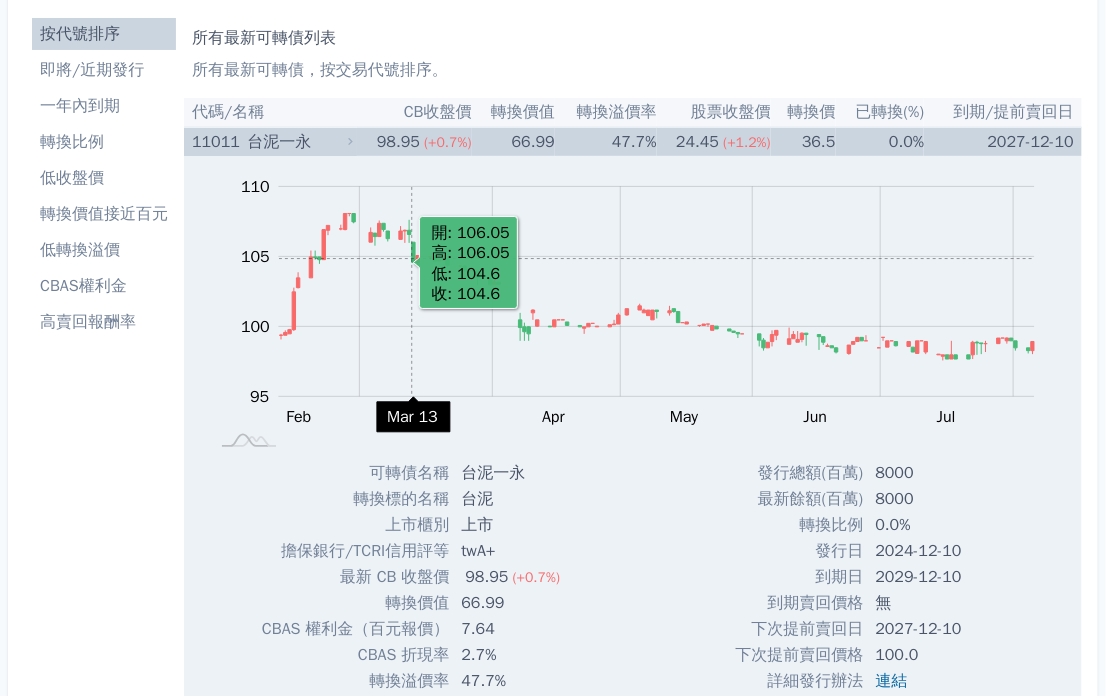 scroll, scrollTop: 200, scrollLeft: 0, axis: vertical 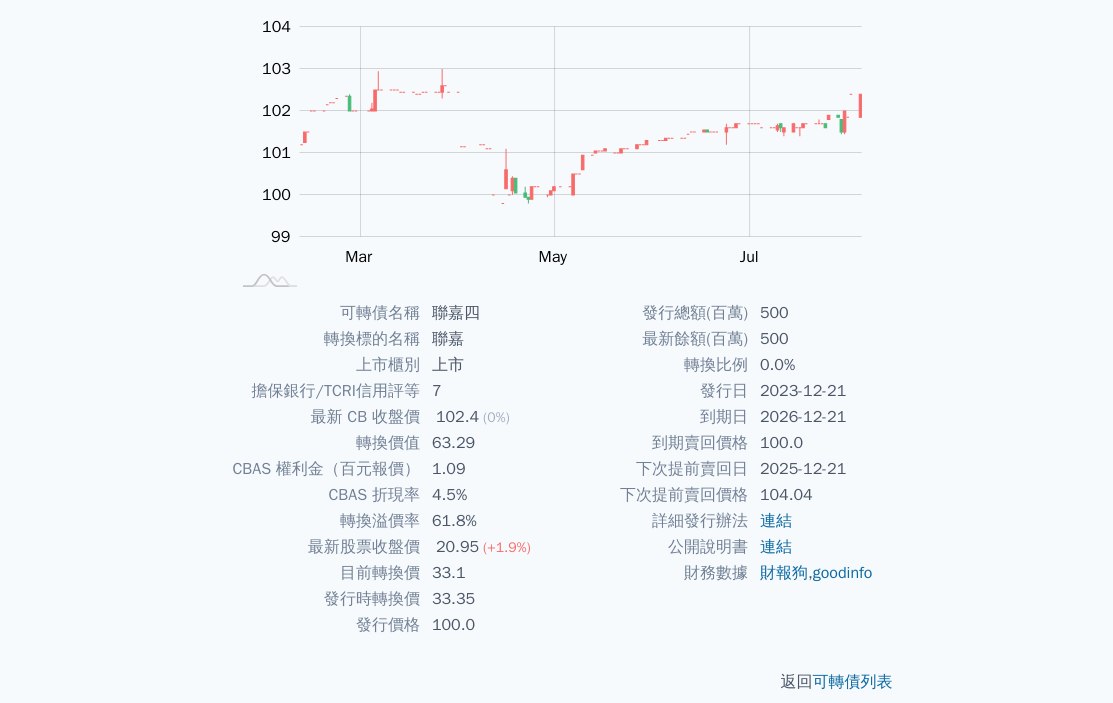 click on "102.4" at bounding box center [457, 417] 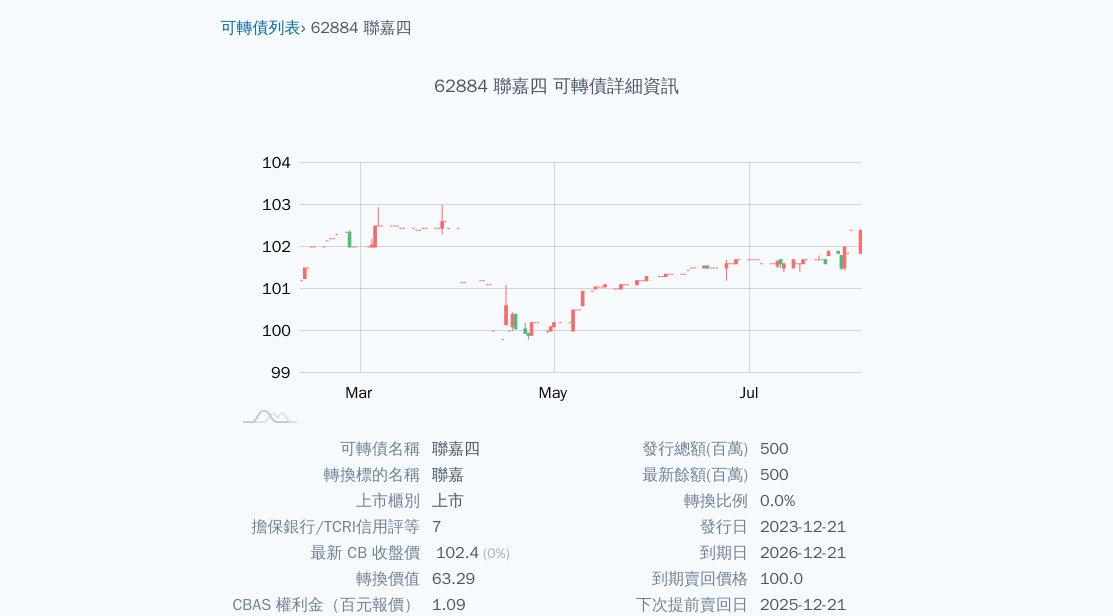 scroll, scrollTop: 100, scrollLeft: 0, axis: vertical 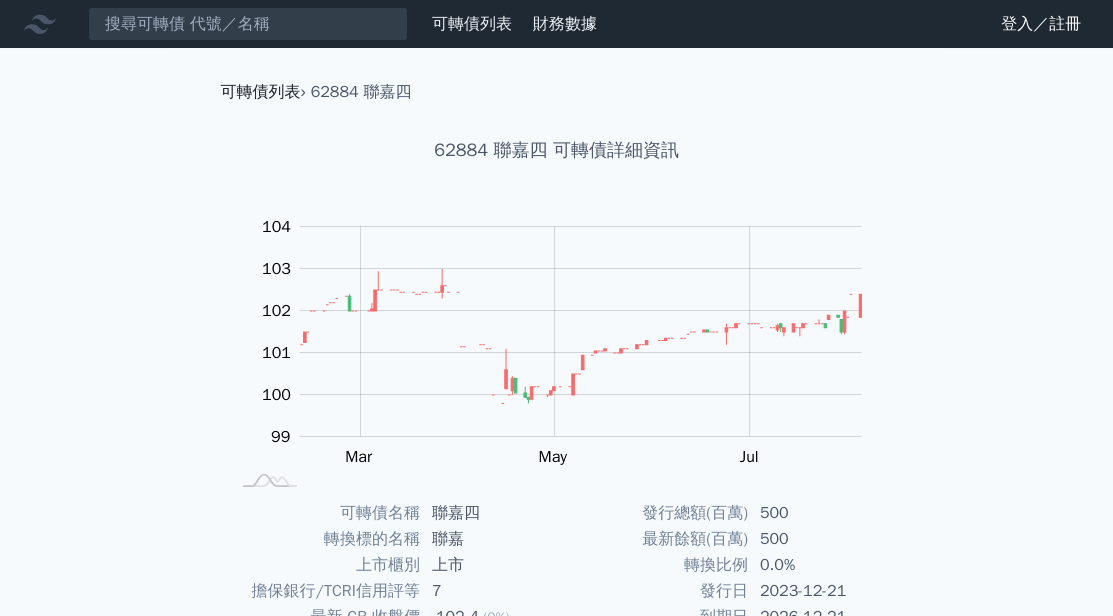 click on "可轉債列表" at bounding box center (261, 92) 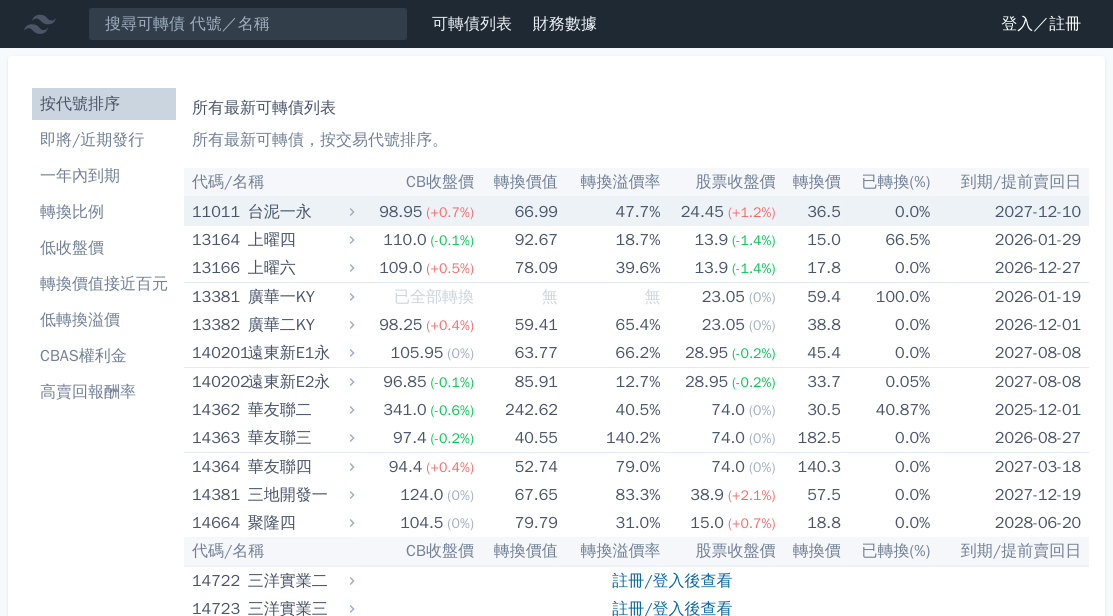 click on "47.7%" at bounding box center (609, 211) 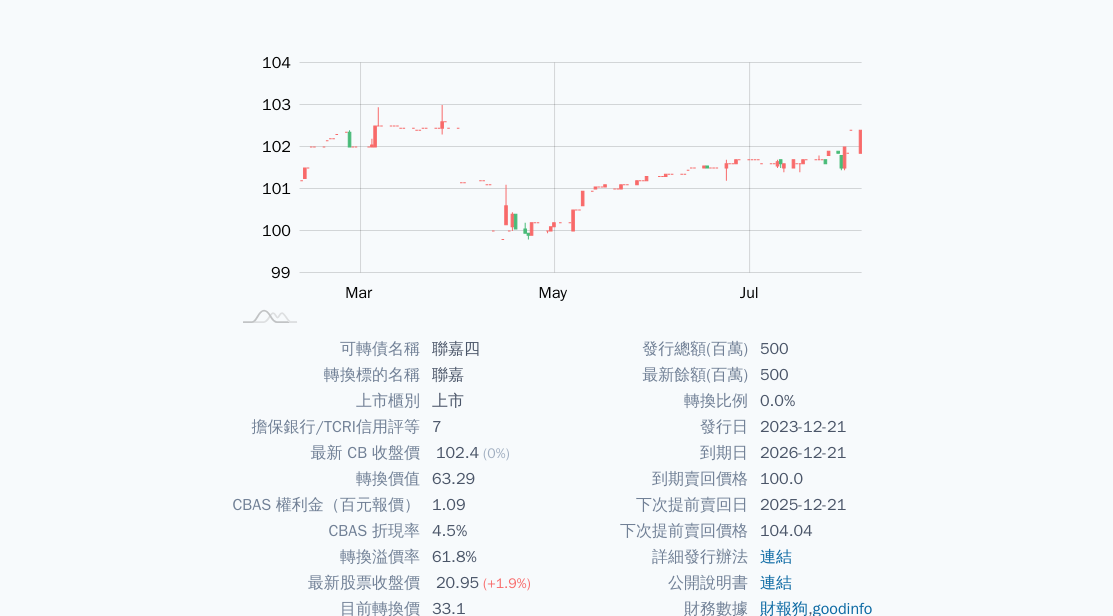 scroll, scrollTop: 200, scrollLeft: 0, axis: vertical 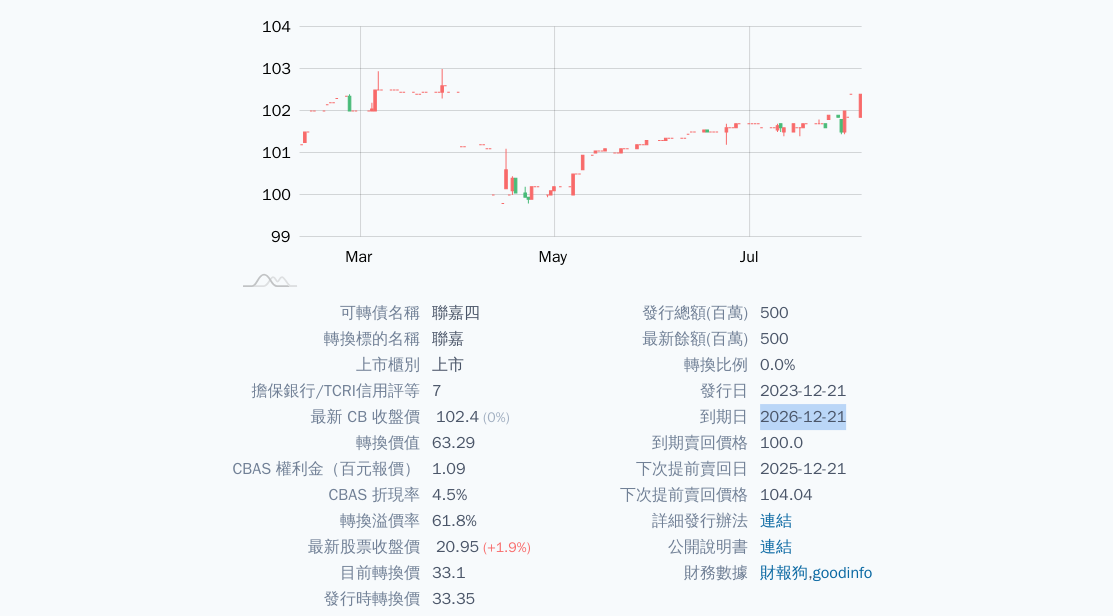 drag, startPoint x: 848, startPoint y: 418, endPoint x: 760, endPoint y: 410, distance: 88.362885 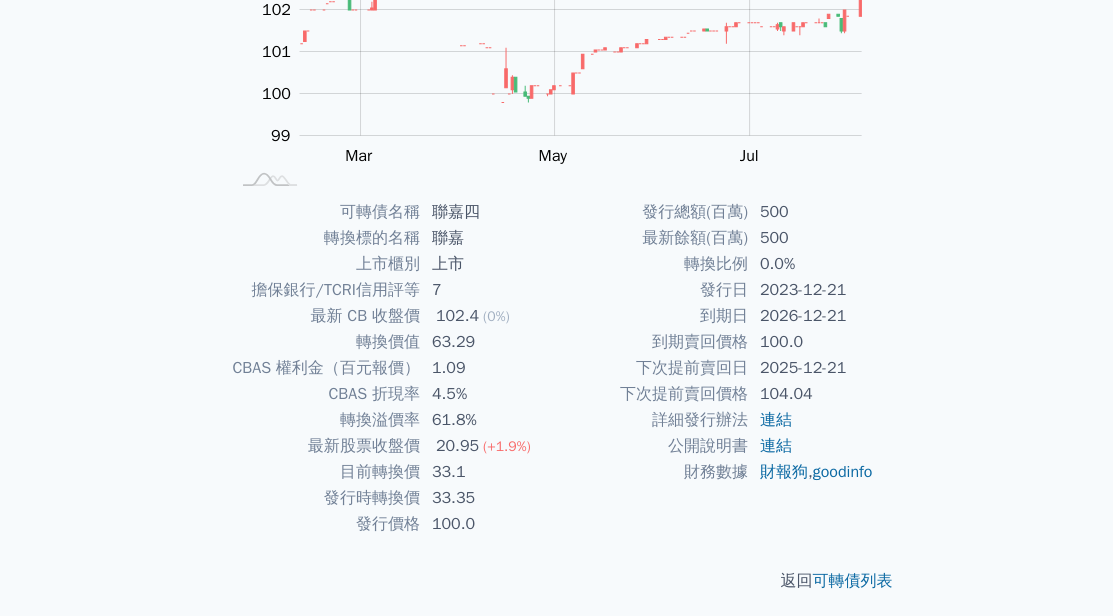 scroll, scrollTop: 309, scrollLeft: 0, axis: vertical 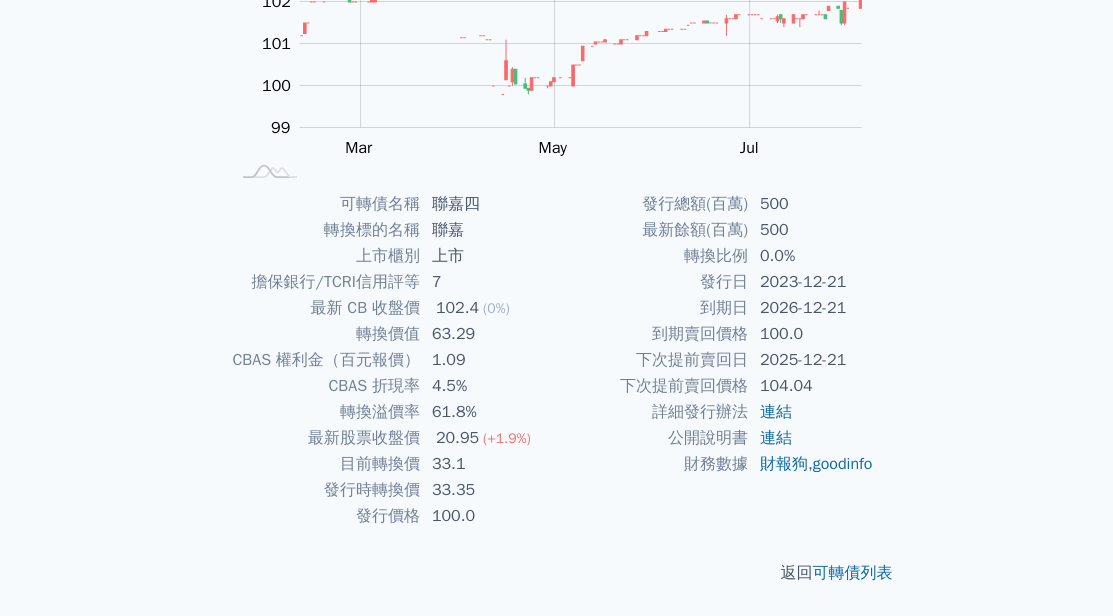 click on "102.4" at bounding box center [457, 308] 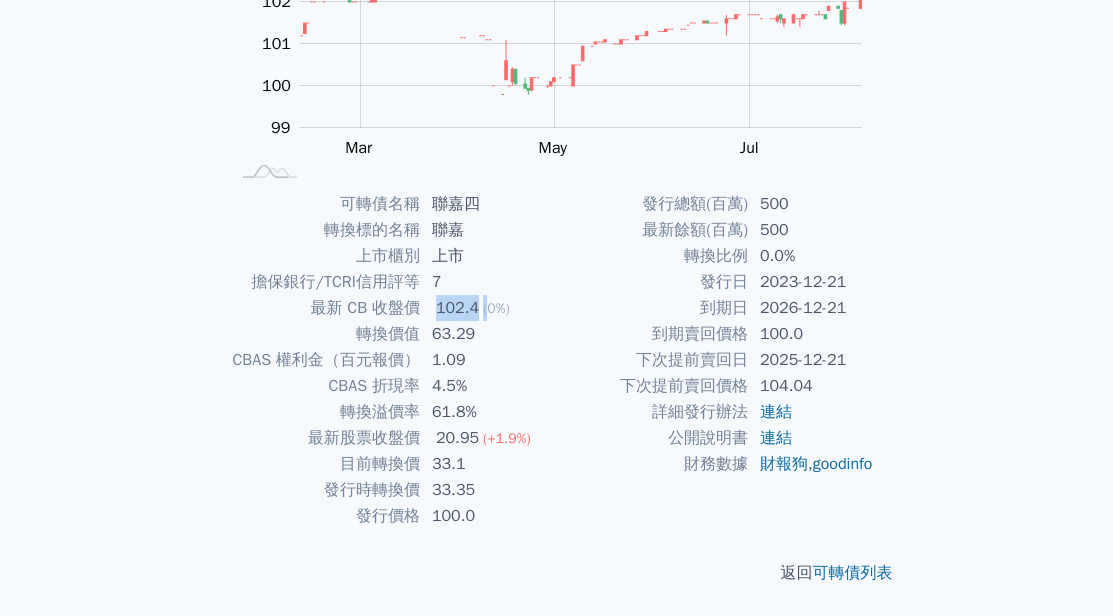 drag, startPoint x: 437, startPoint y: 309, endPoint x: 487, endPoint y: 314, distance: 50.24938 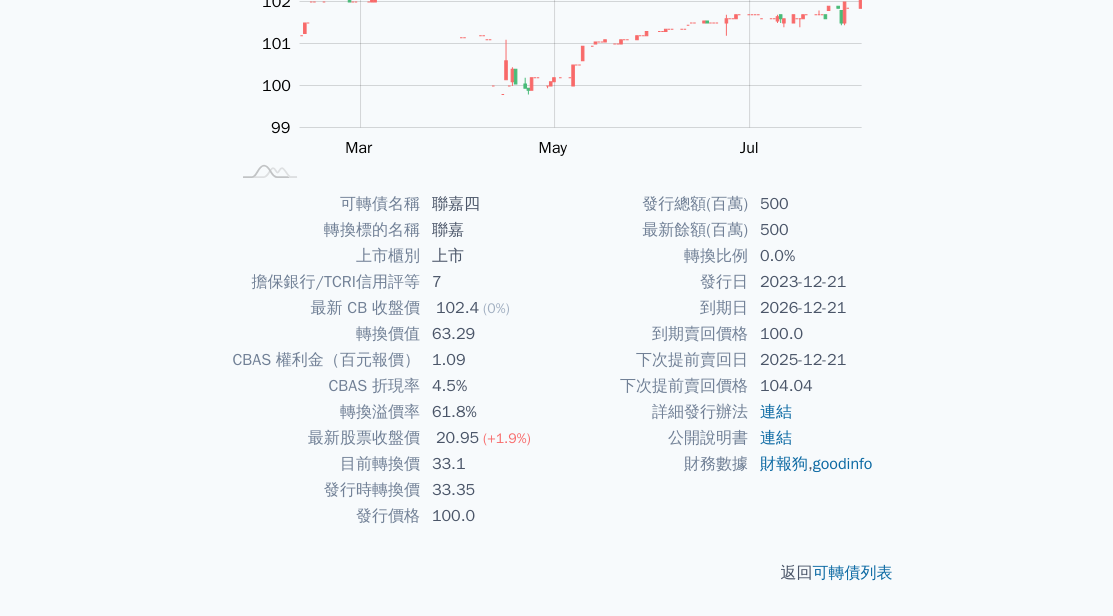 click on "63.29" at bounding box center (488, 334) 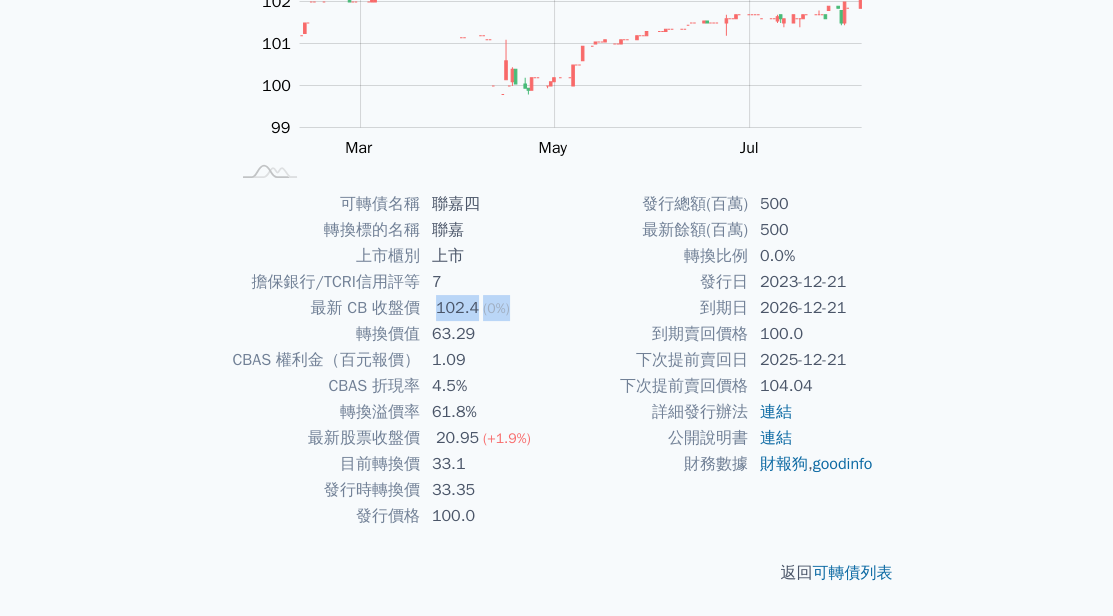 drag, startPoint x: 511, startPoint y: 302, endPoint x: 440, endPoint y: 302, distance: 71 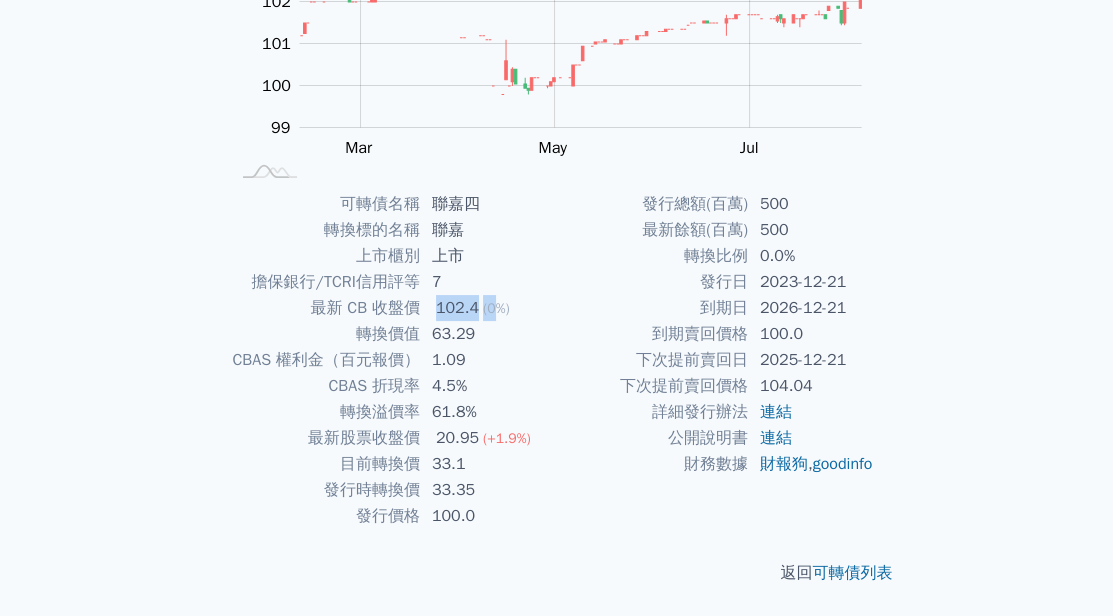 drag, startPoint x: 433, startPoint y: 306, endPoint x: 497, endPoint y: 317, distance: 64.93843 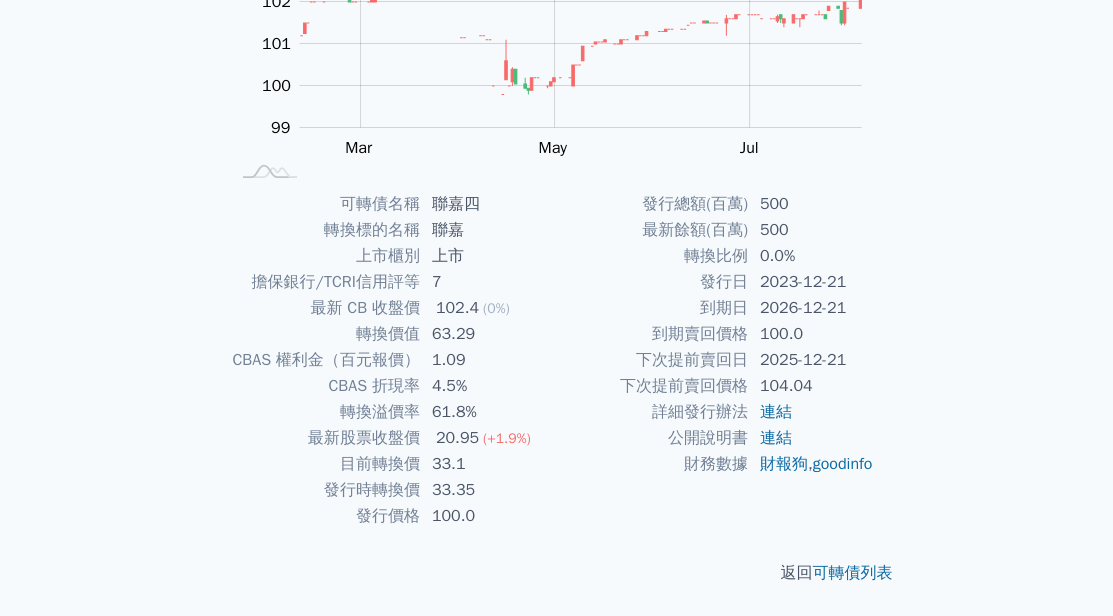 click on "63.29" at bounding box center (488, 334) 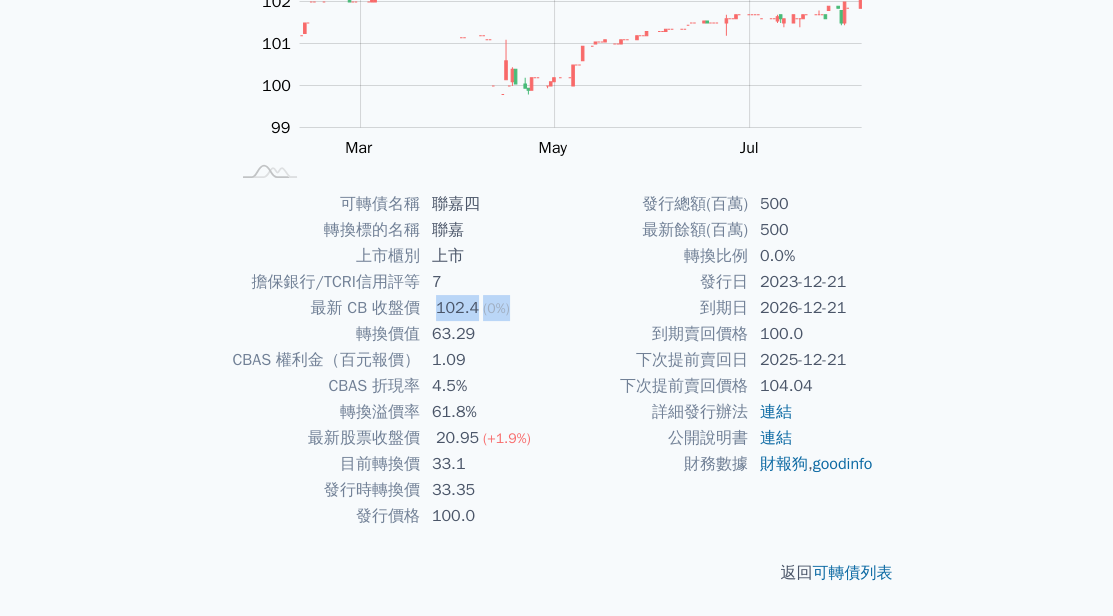 drag, startPoint x: 522, startPoint y: 307, endPoint x: 433, endPoint y: 298, distance: 89.453896 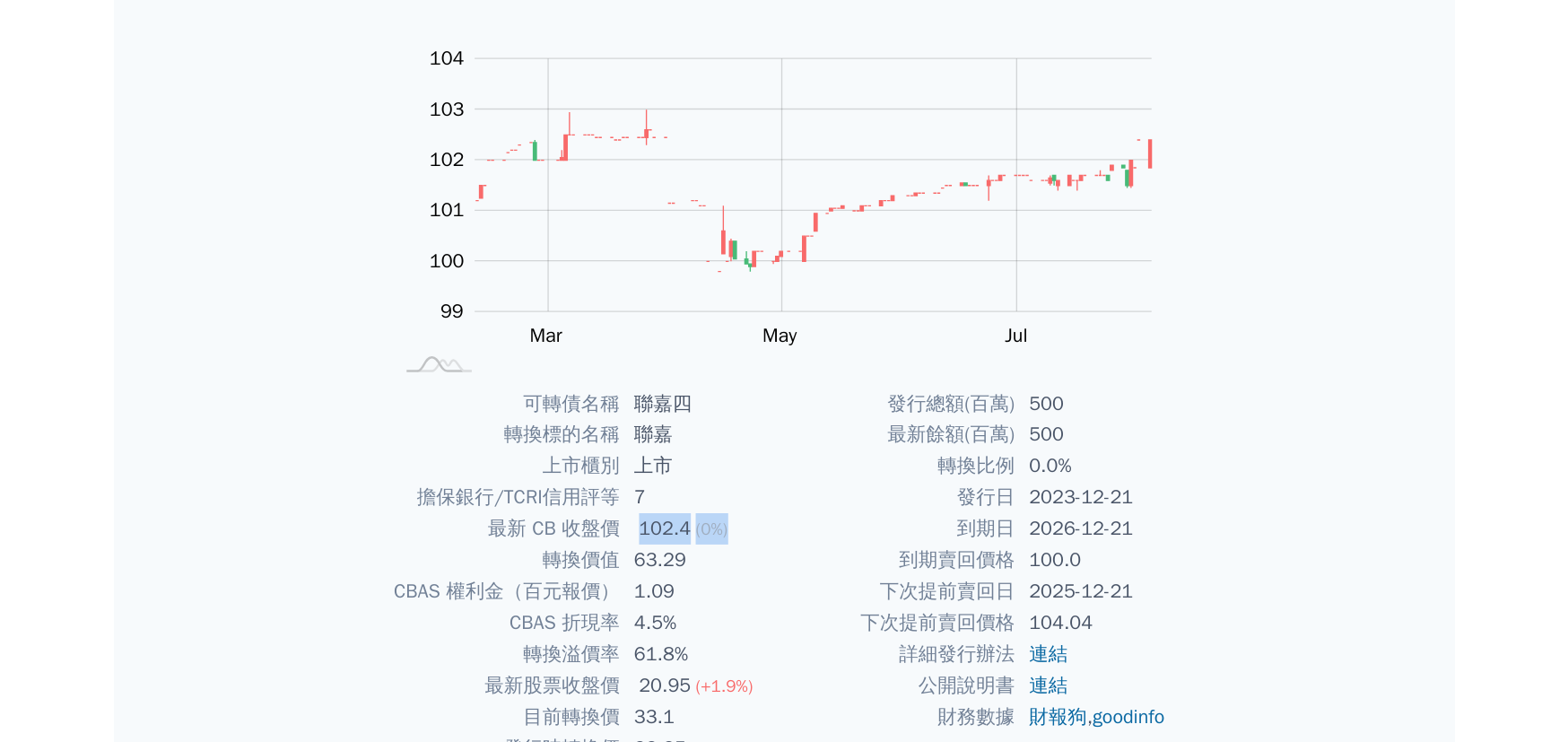 scroll, scrollTop: 8, scrollLeft: 0, axis: vertical 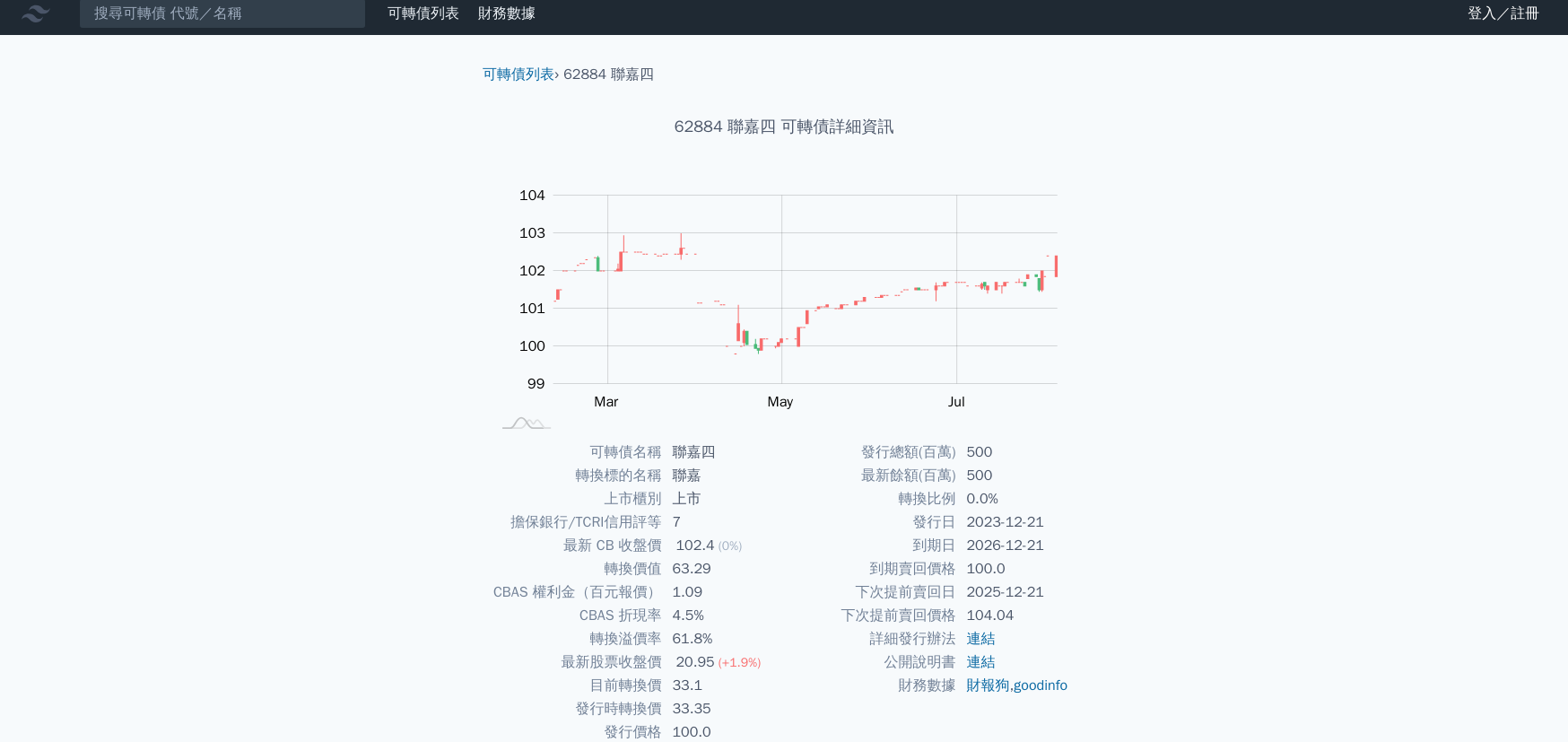 click on "63.29" at bounding box center [722, 569] 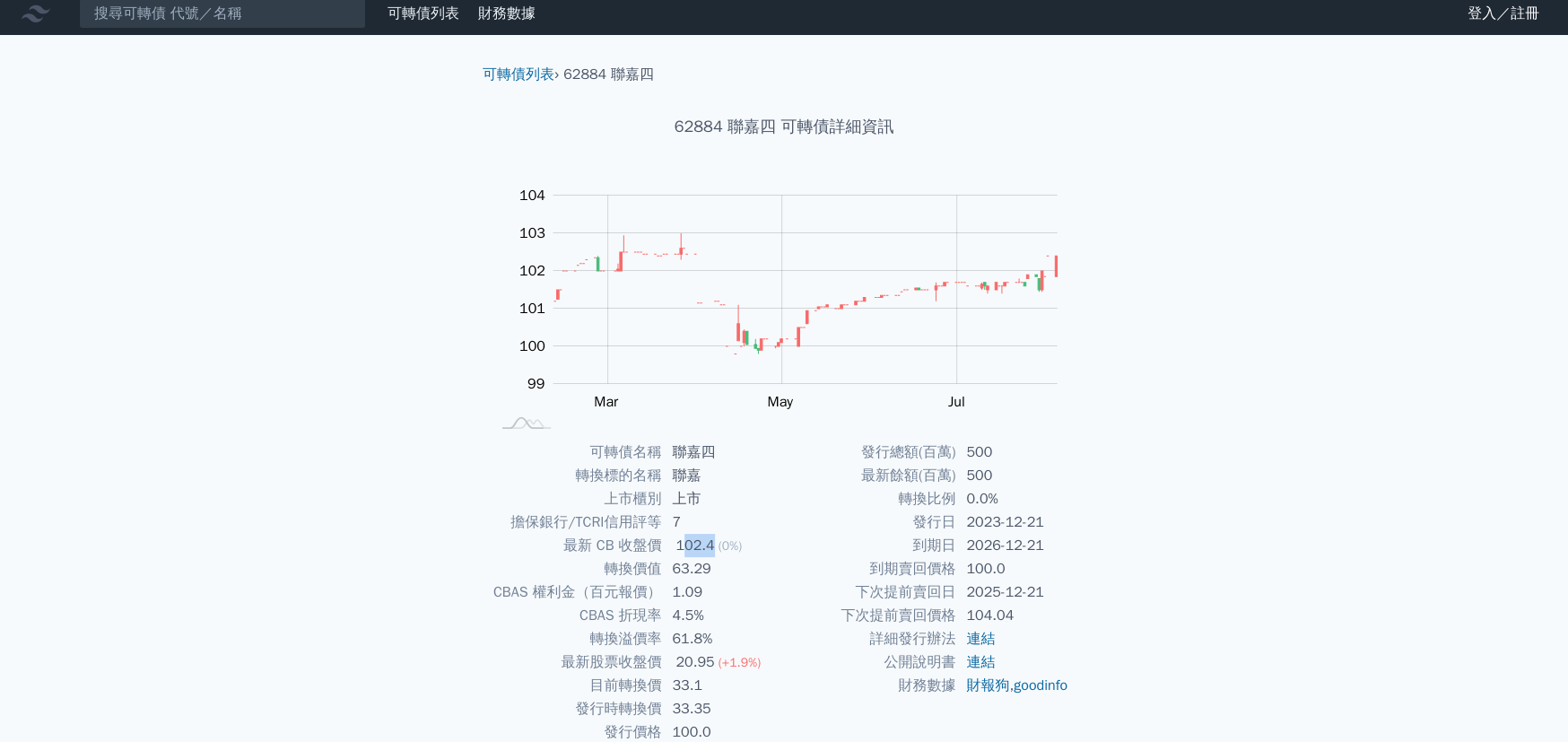 drag, startPoint x: 680, startPoint y: 549, endPoint x: 711, endPoint y: 548, distance: 31.016125 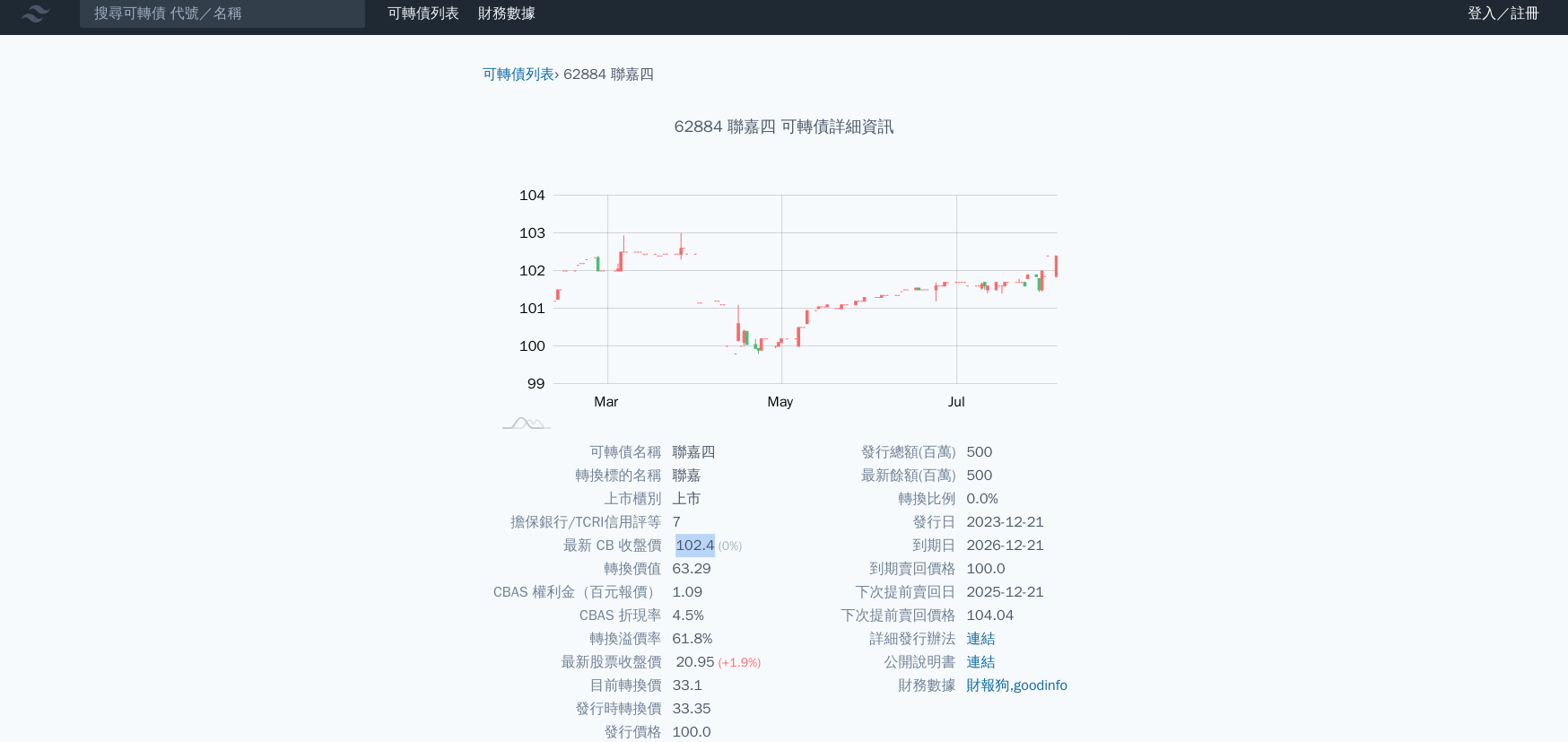 drag, startPoint x: 714, startPoint y: 549, endPoint x: 679, endPoint y: 552, distance: 35.128336 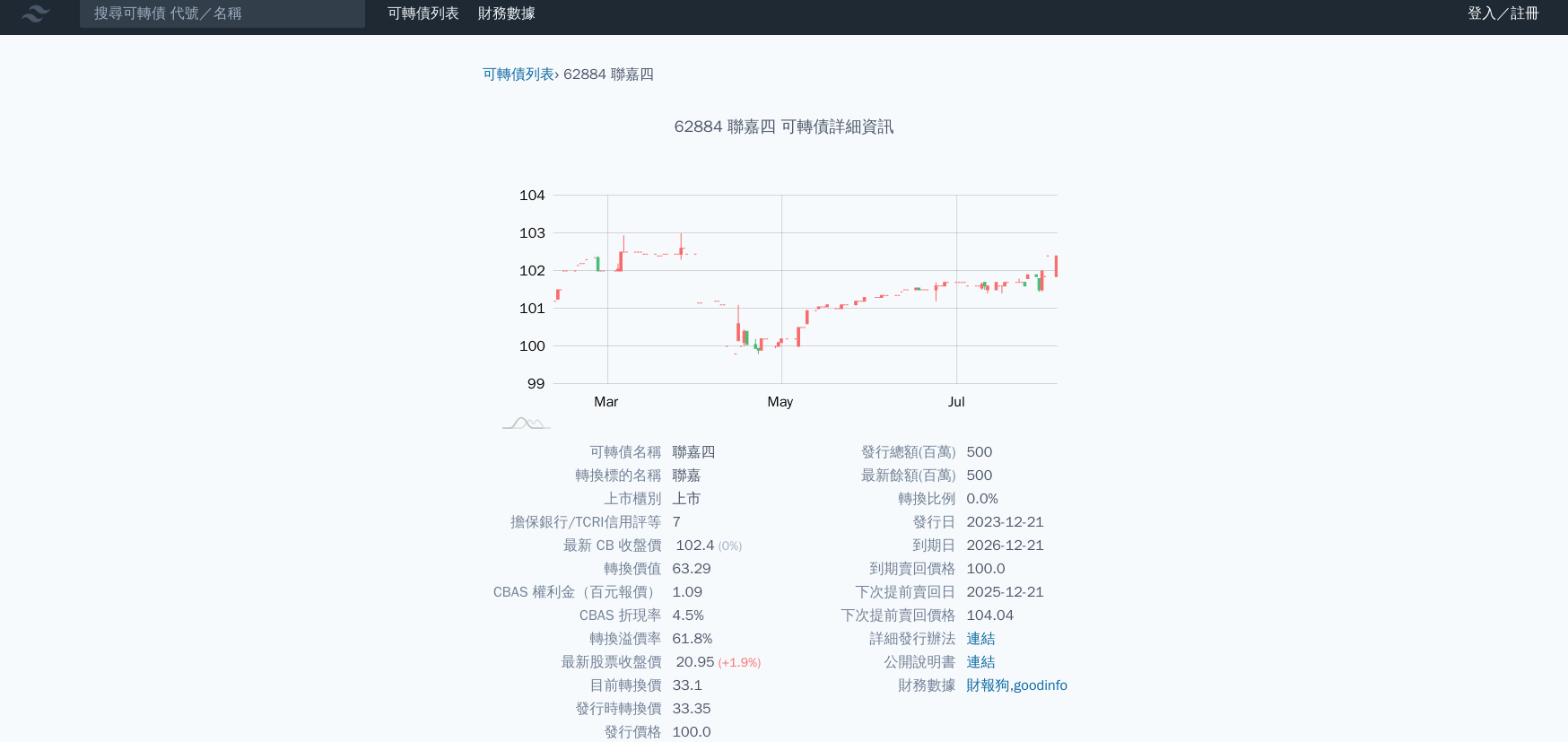 click 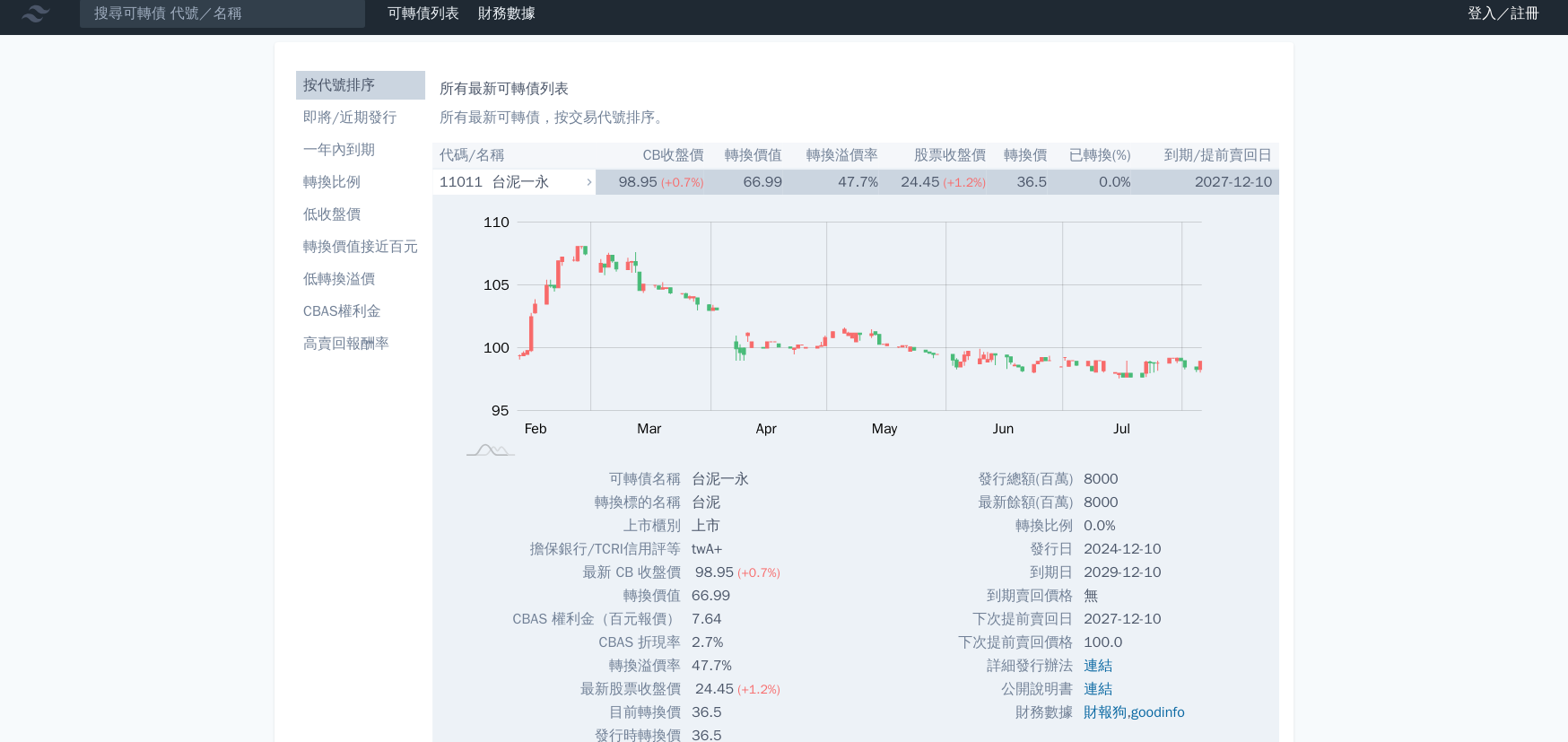 scroll, scrollTop: 0, scrollLeft: 0, axis: both 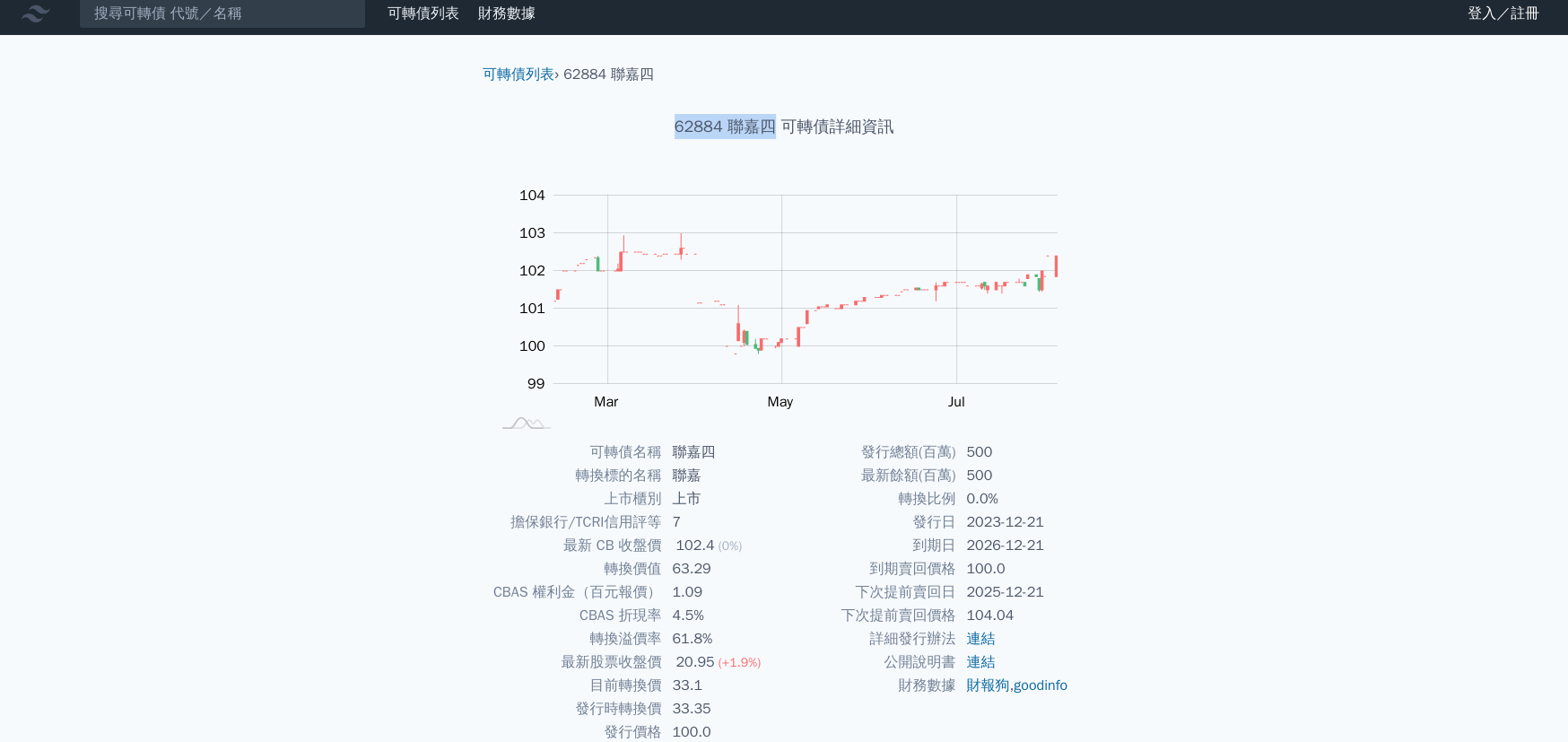 drag, startPoint x: 675, startPoint y: 123, endPoint x: 773, endPoint y: 129, distance: 98.1835 